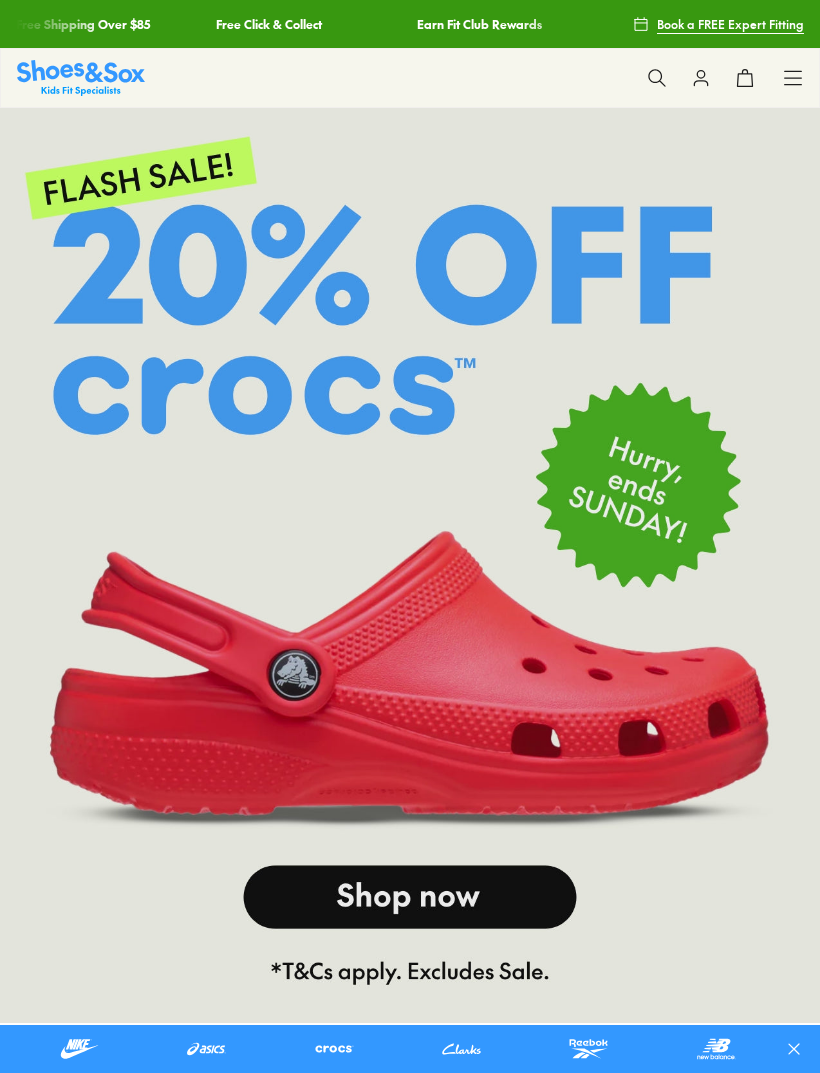 scroll, scrollTop: 2167, scrollLeft: 0, axis: vertical 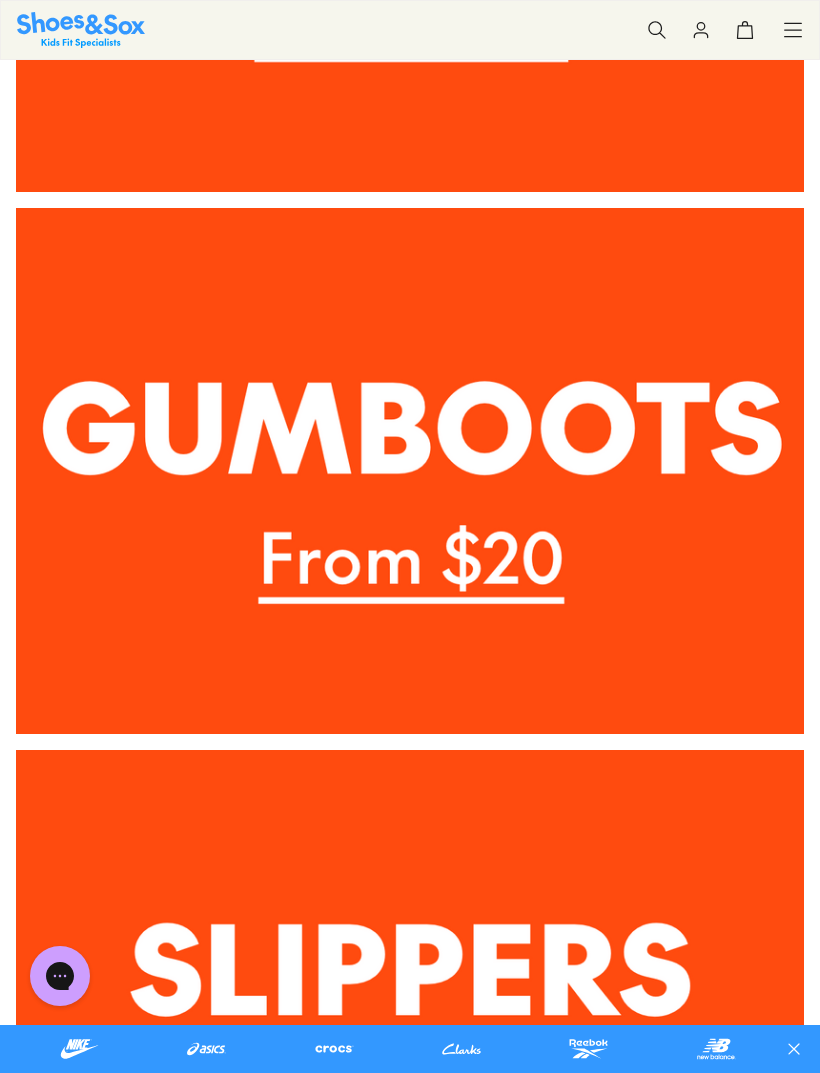 click at bounding box center (410, 470) 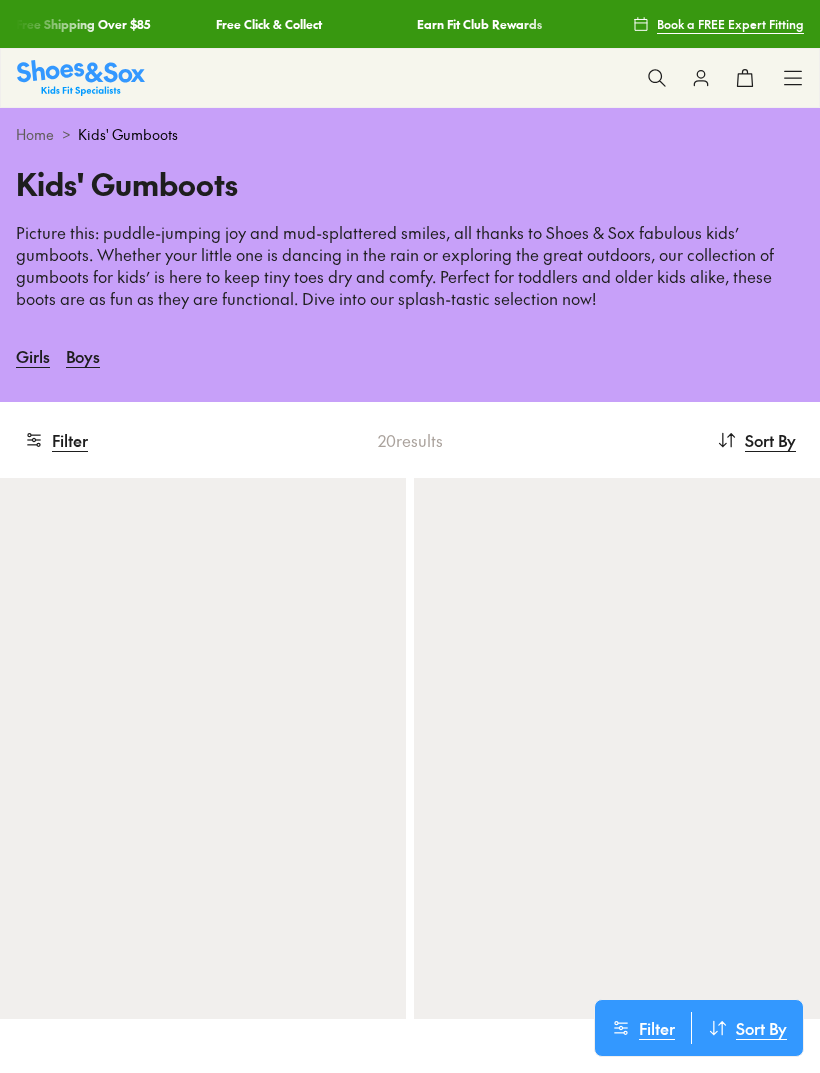 scroll, scrollTop: 0, scrollLeft: 0, axis: both 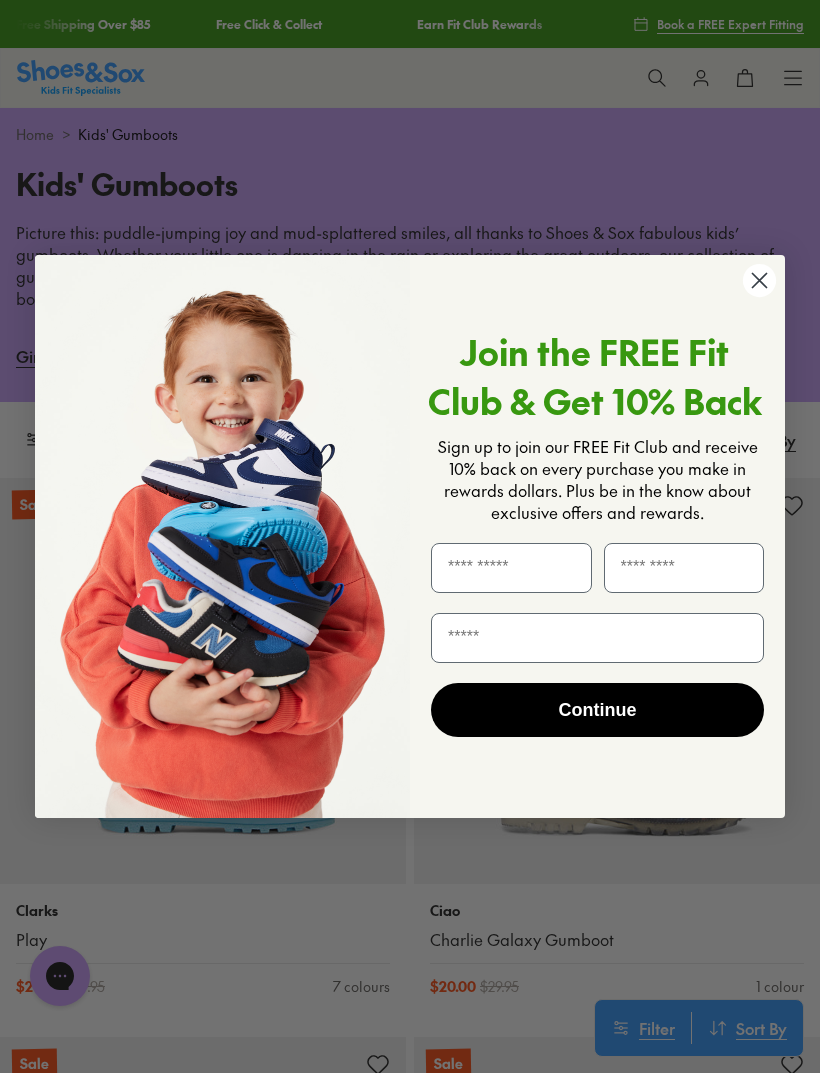click on "Close dialog" 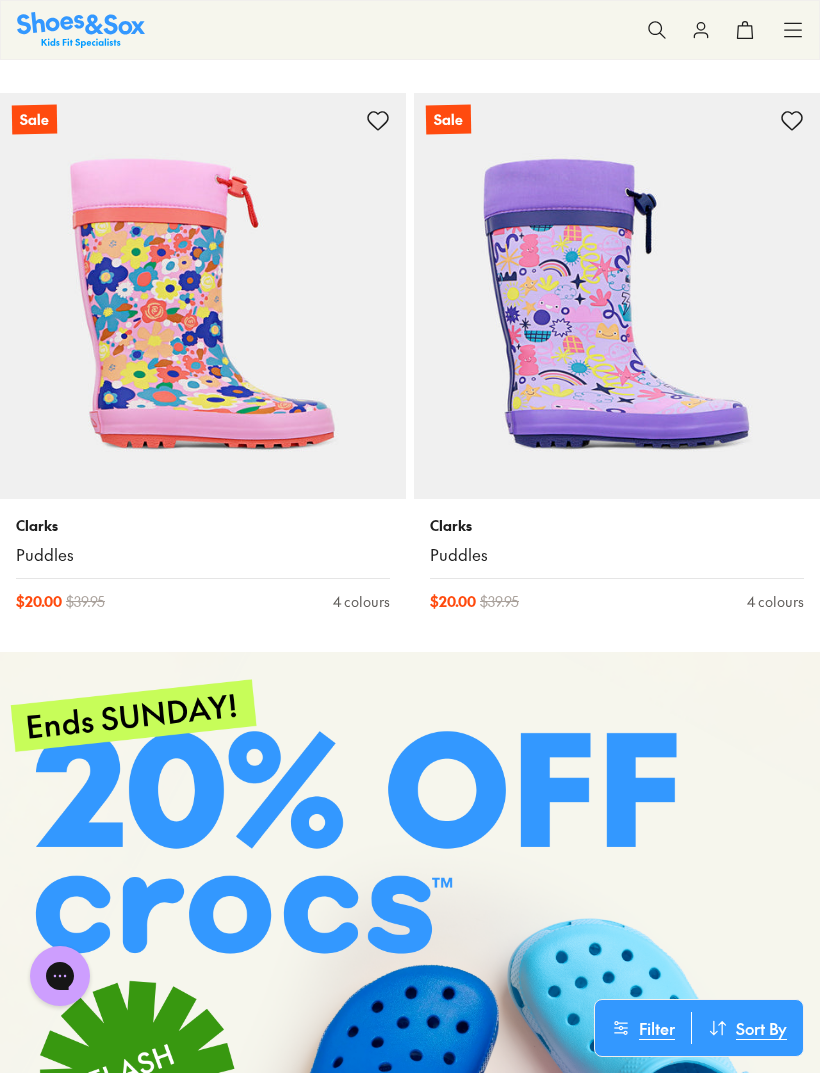 scroll, scrollTop: 833, scrollLeft: 0, axis: vertical 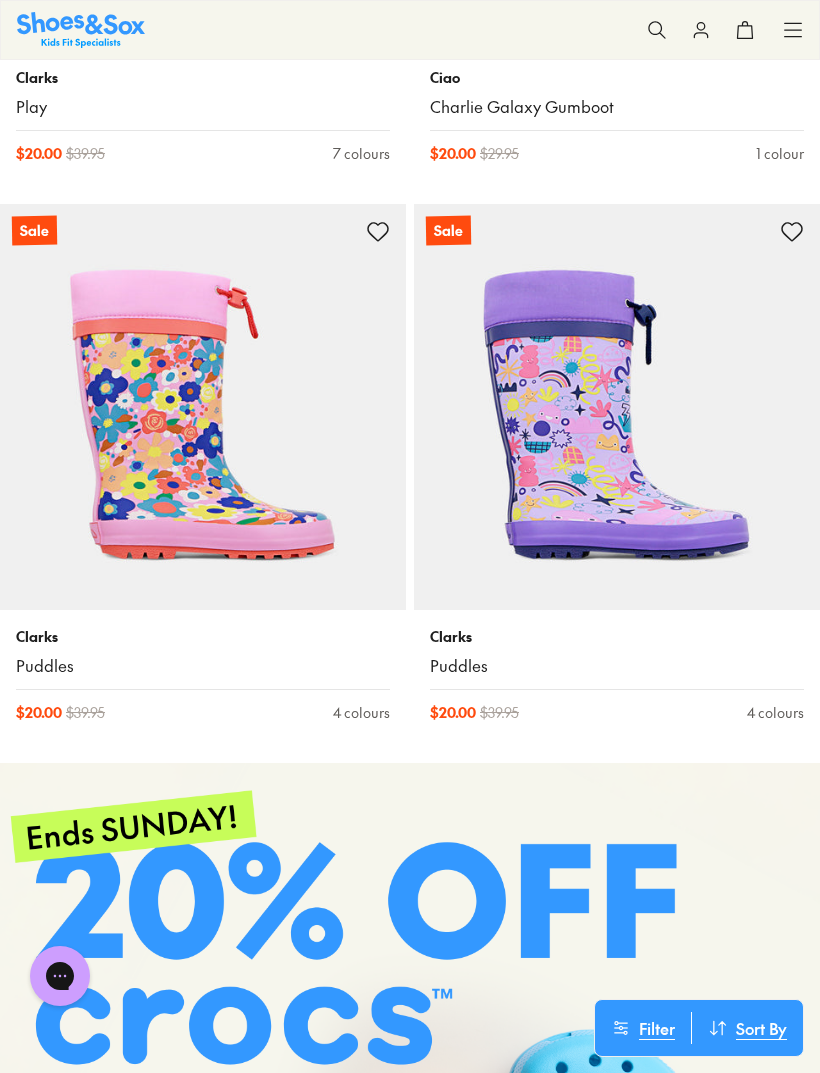click at bounding box center (617, 407) 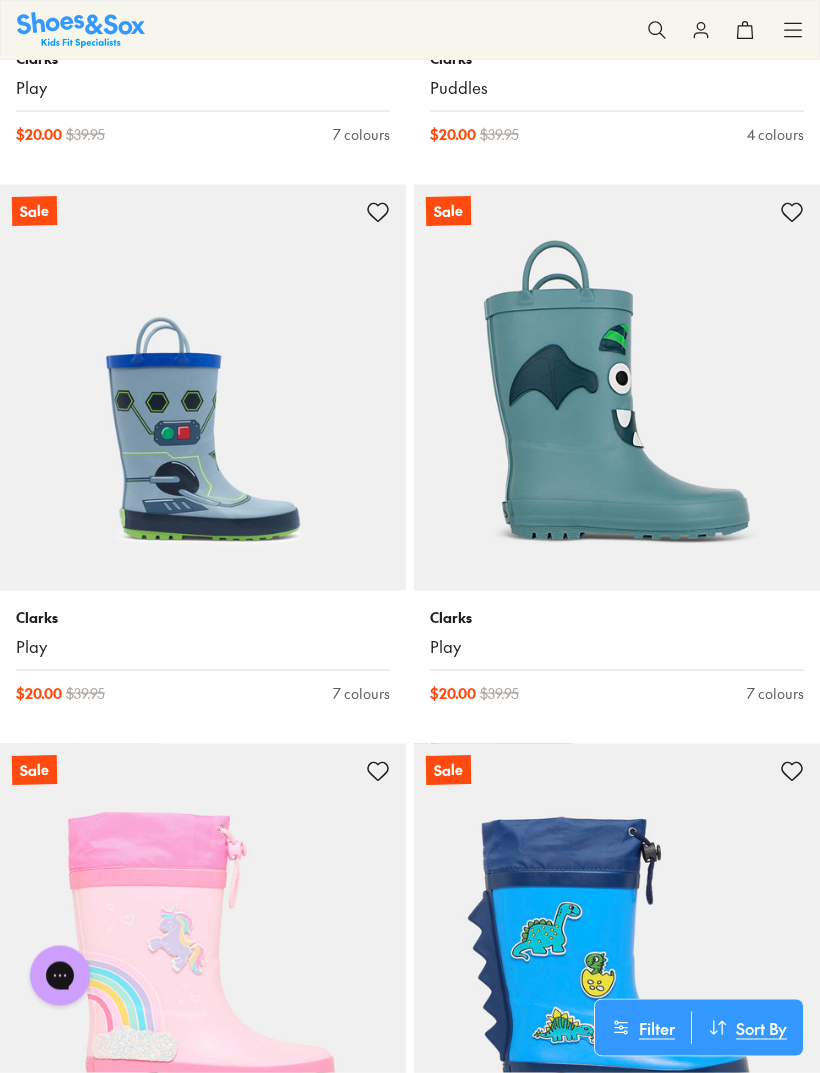 scroll, scrollTop: 3957, scrollLeft: 0, axis: vertical 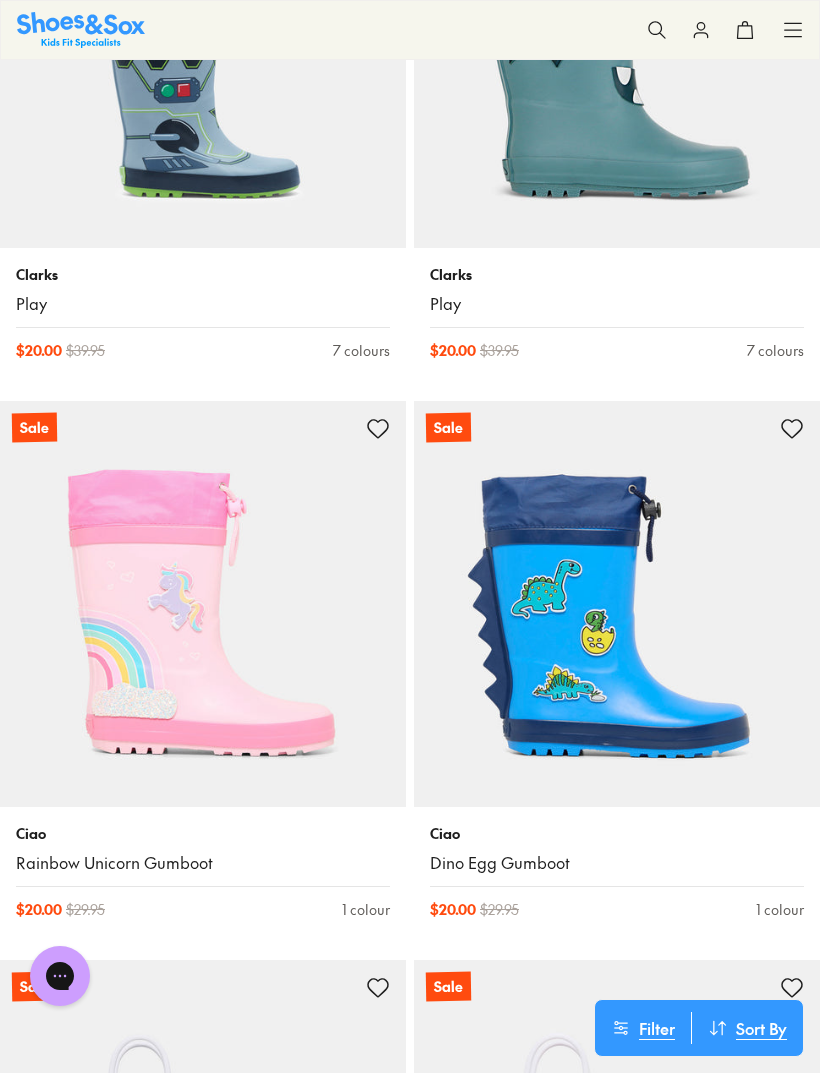 click on "Rainbow Unicorn Gumboot" at bounding box center [203, 863] 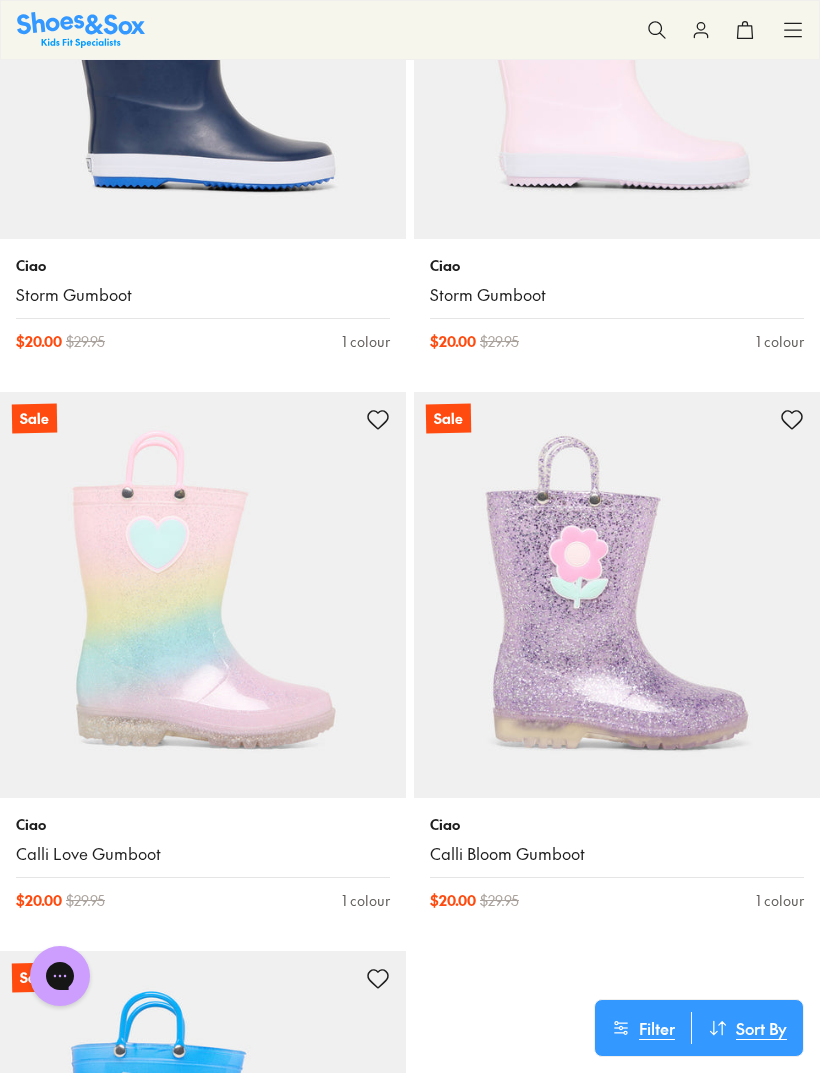 scroll, scrollTop: 5405, scrollLeft: 0, axis: vertical 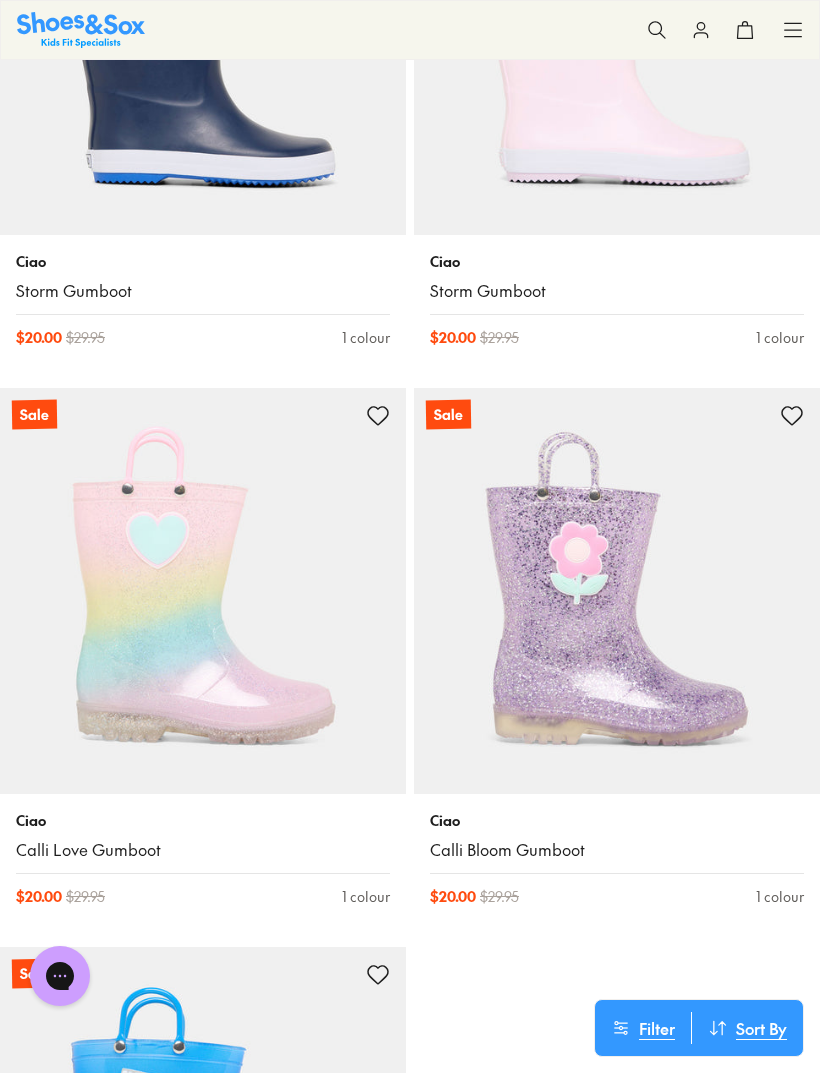 click on "Calli Love Gumboot" at bounding box center [203, 850] 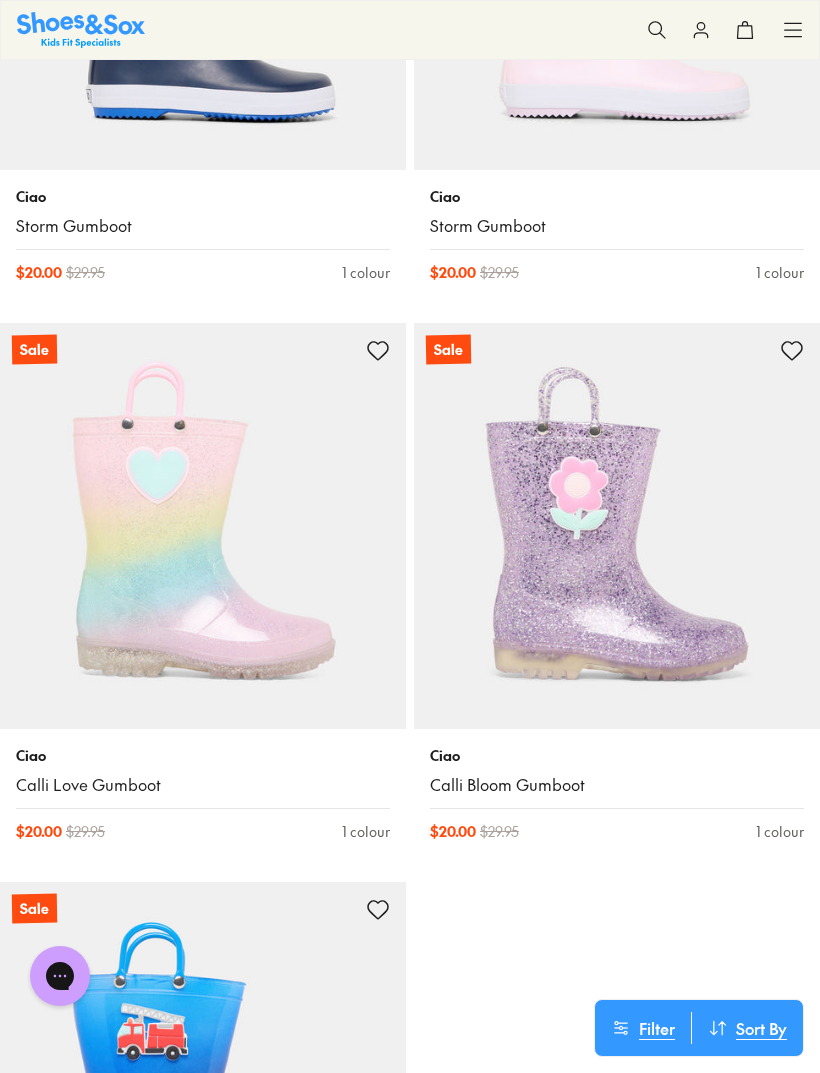 scroll, scrollTop: 5512, scrollLeft: 0, axis: vertical 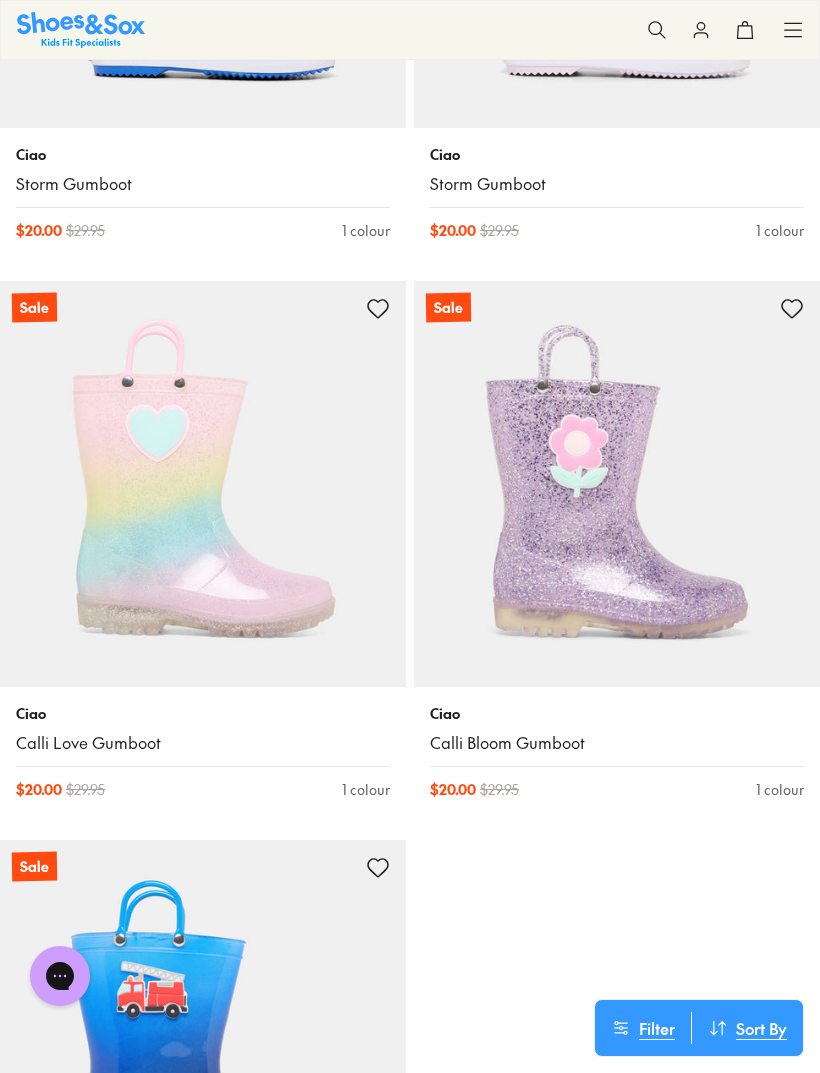 click at bounding box center [617, 484] 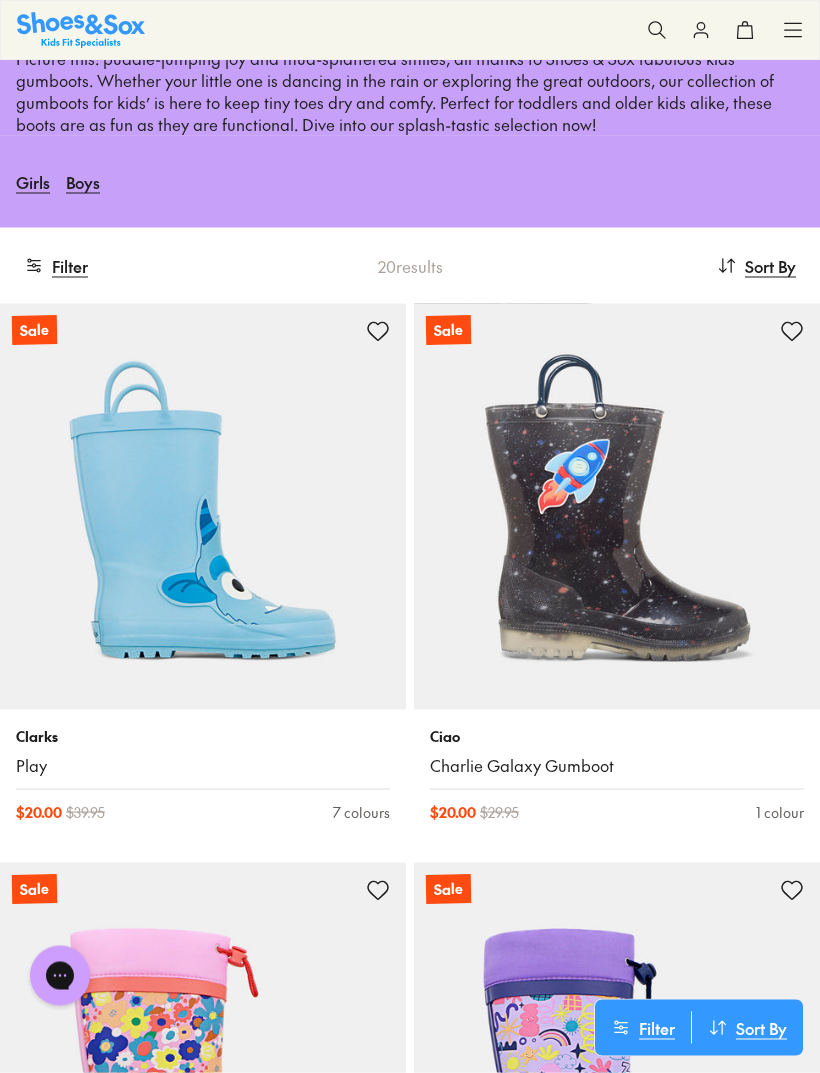scroll, scrollTop: 0, scrollLeft: 0, axis: both 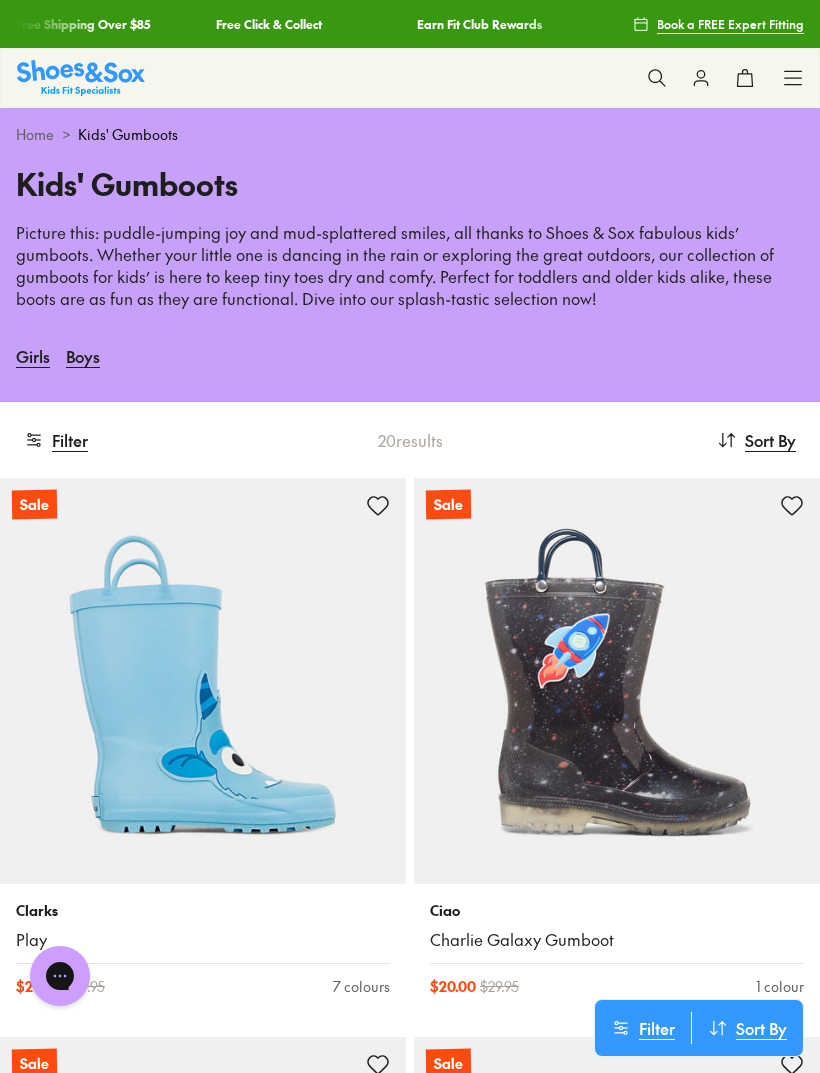 click on "Filter" at bounding box center (56, 440) 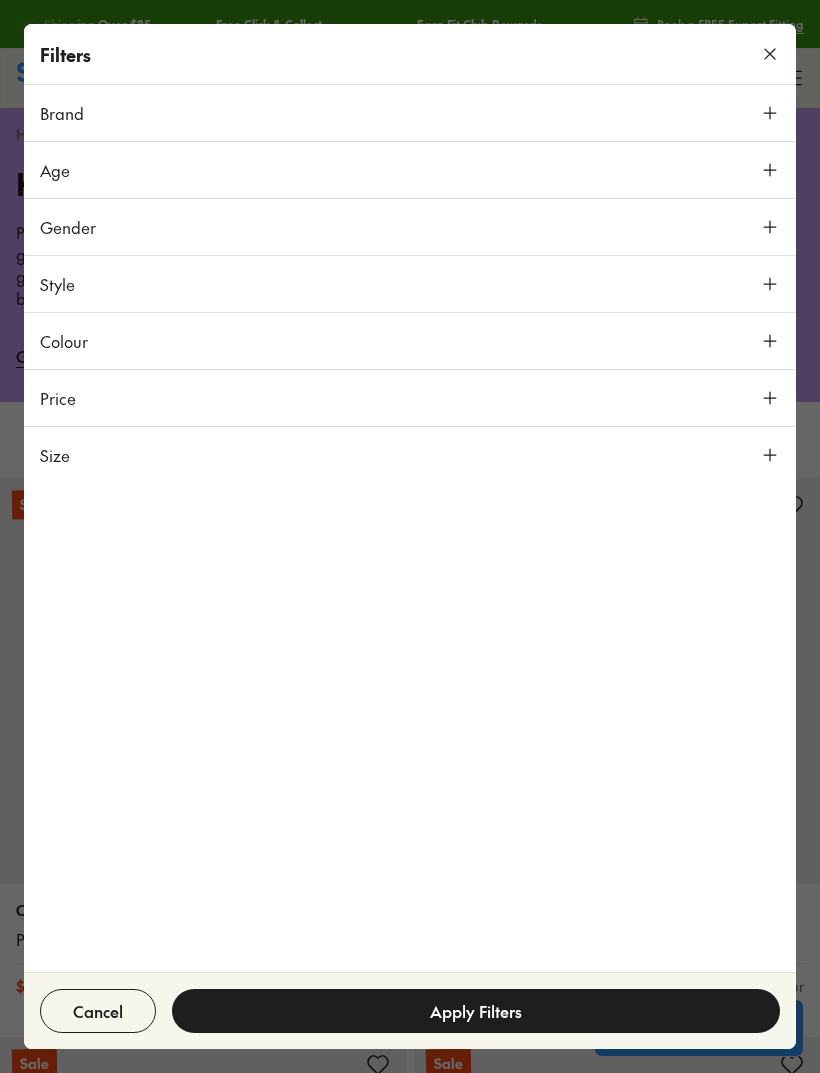 click 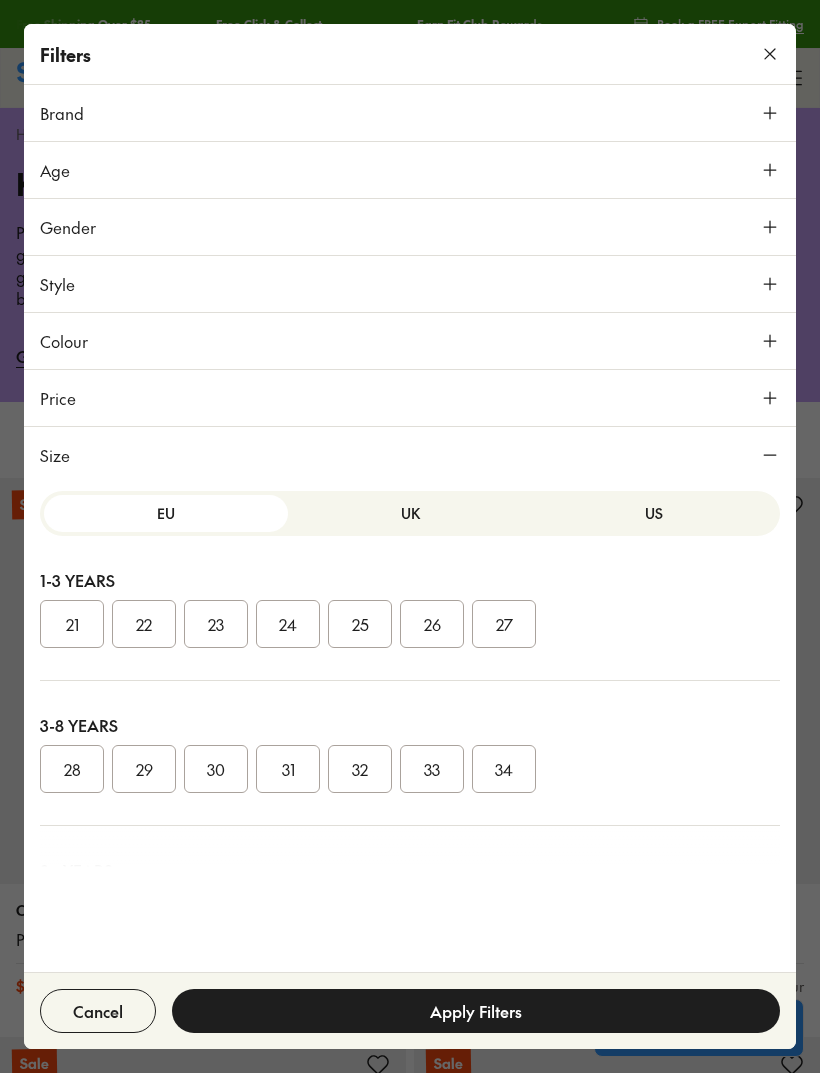 click on "30" at bounding box center (216, 769) 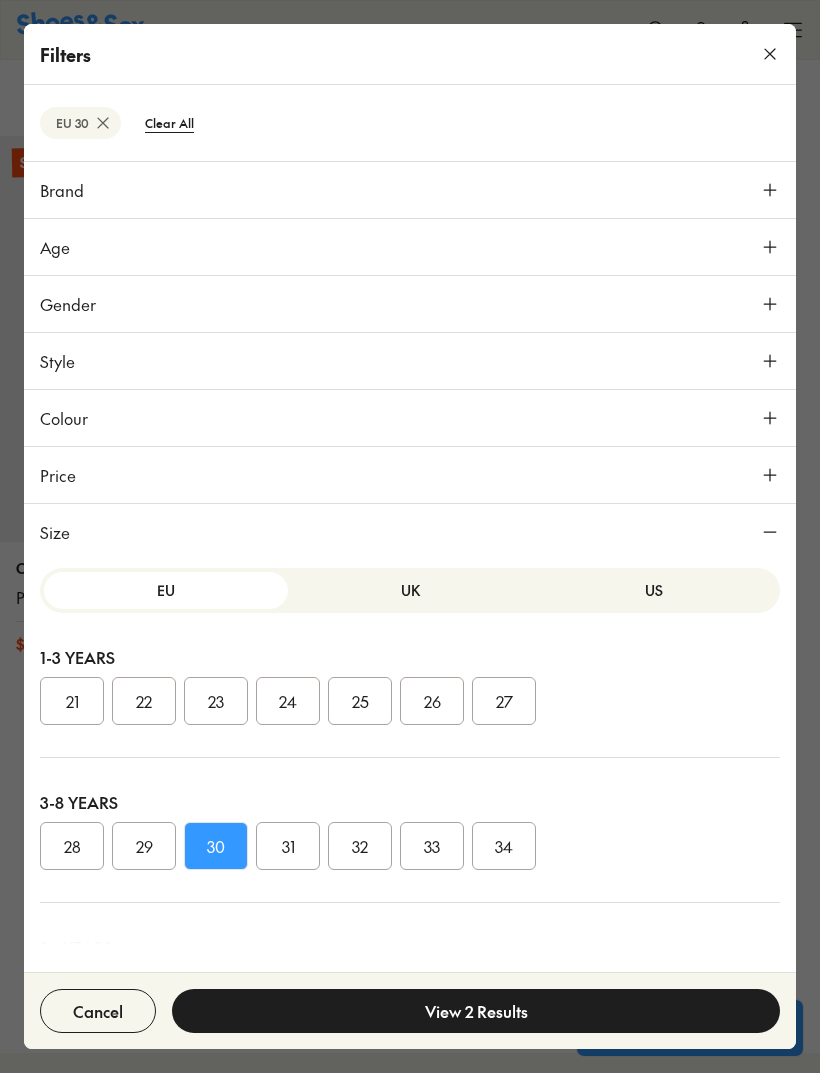 click on "31" at bounding box center [288, 846] 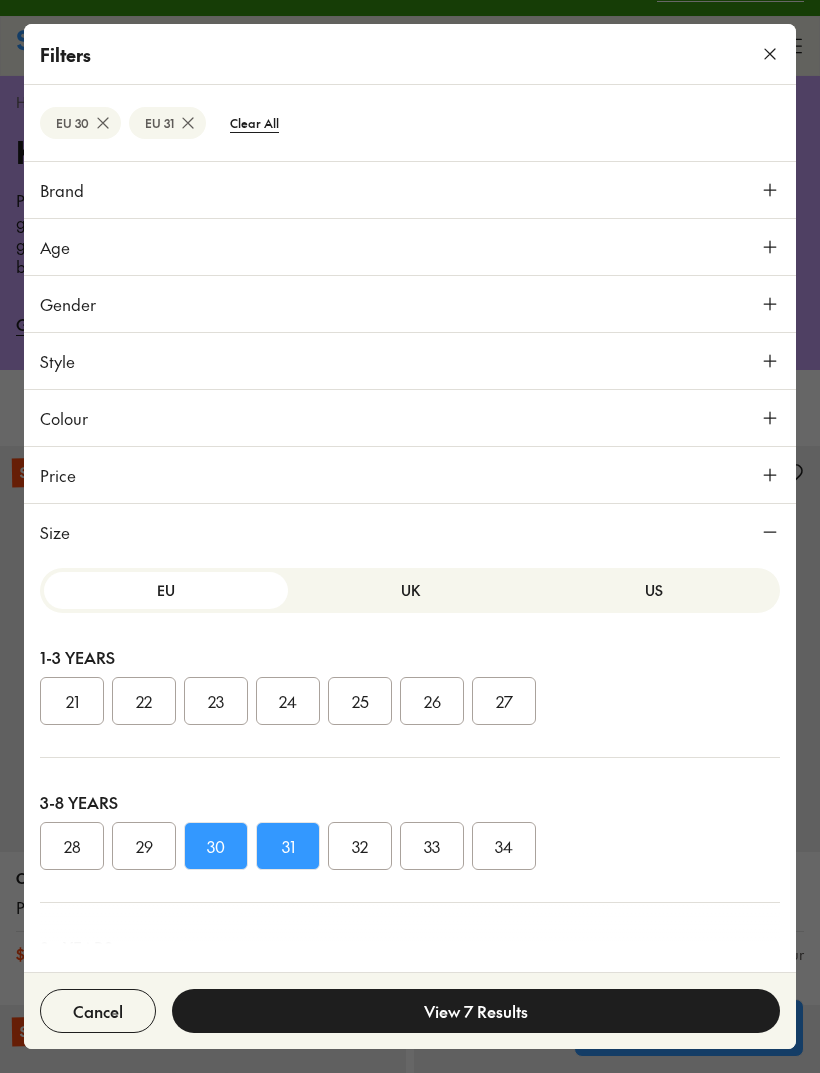 click on "25" at bounding box center (360, 701) 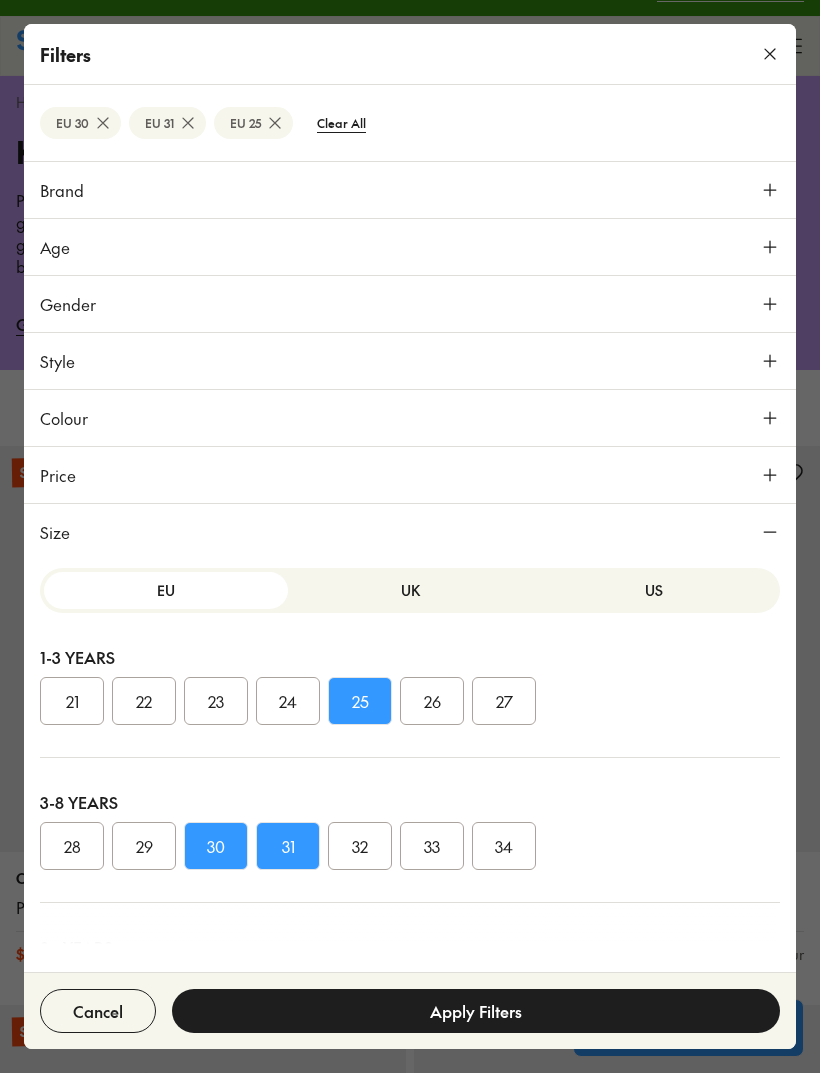 click on "26" at bounding box center (432, 701) 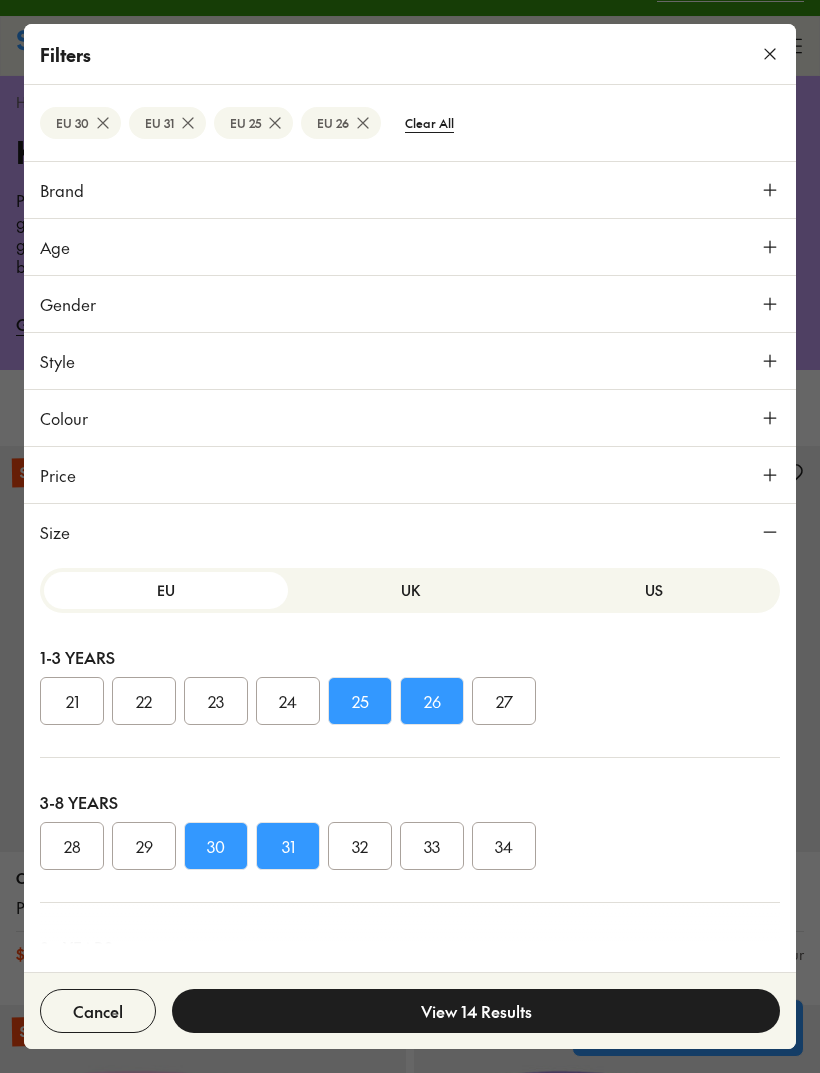 click on "View 14 Results" at bounding box center [476, 1011] 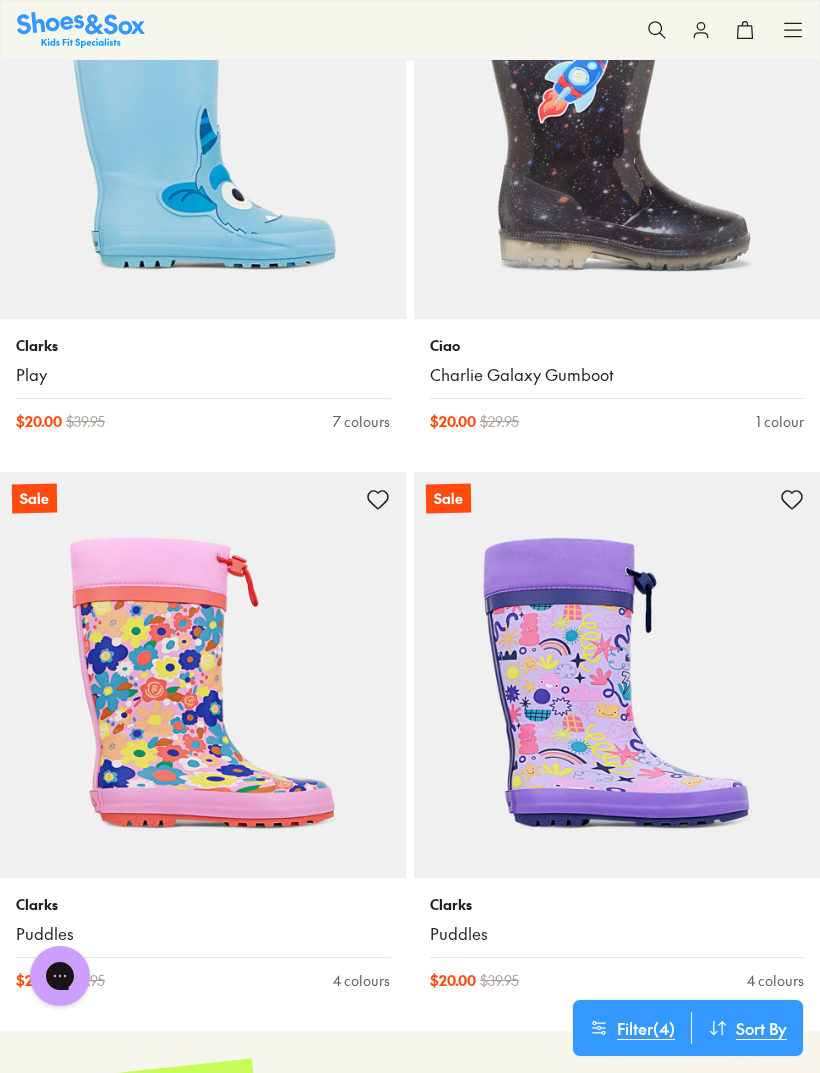 scroll, scrollTop: 555, scrollLeft: 0, axis: vertical 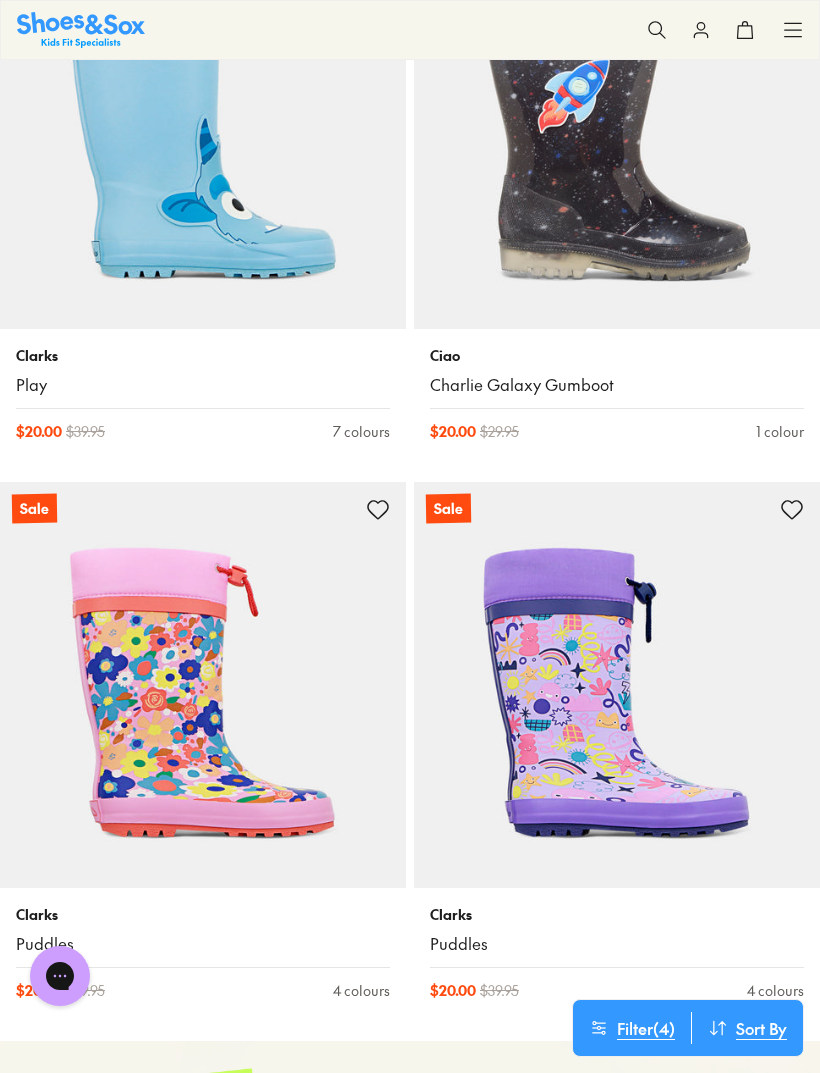 click on "Clarks" at bounding box center (617, 914) 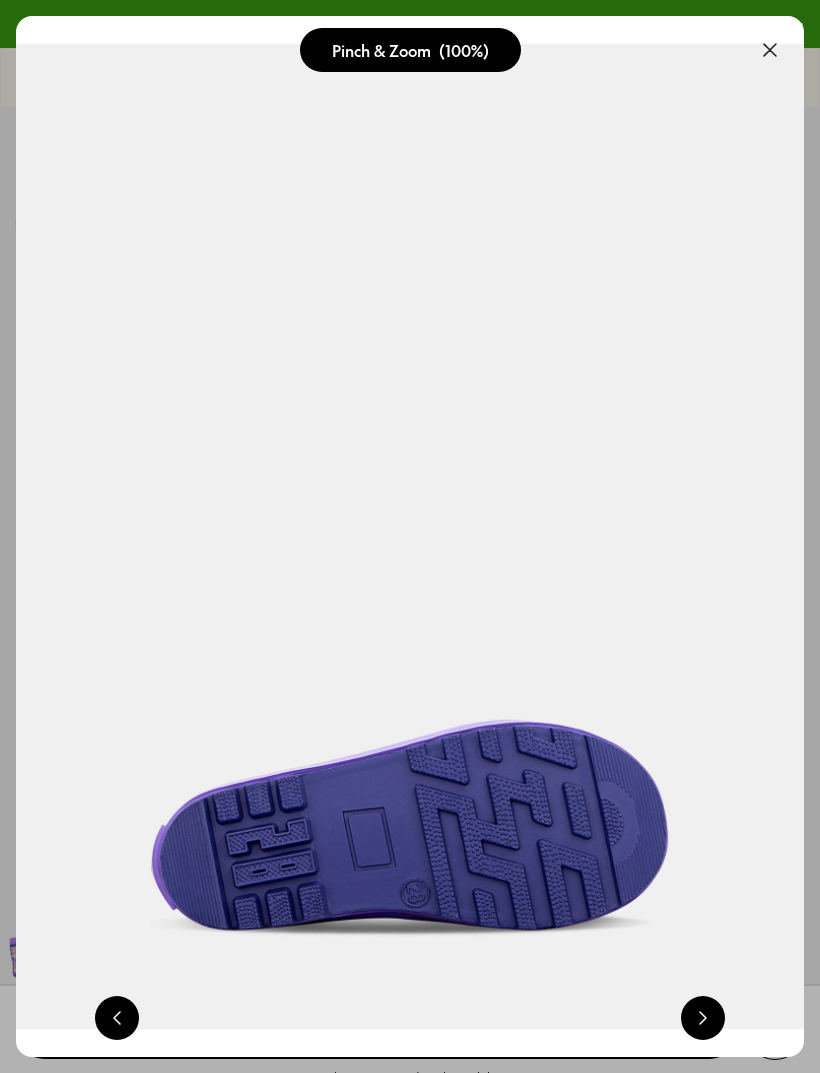 scroll, scrollTop: 0, scrollLeft: 0, axis: both 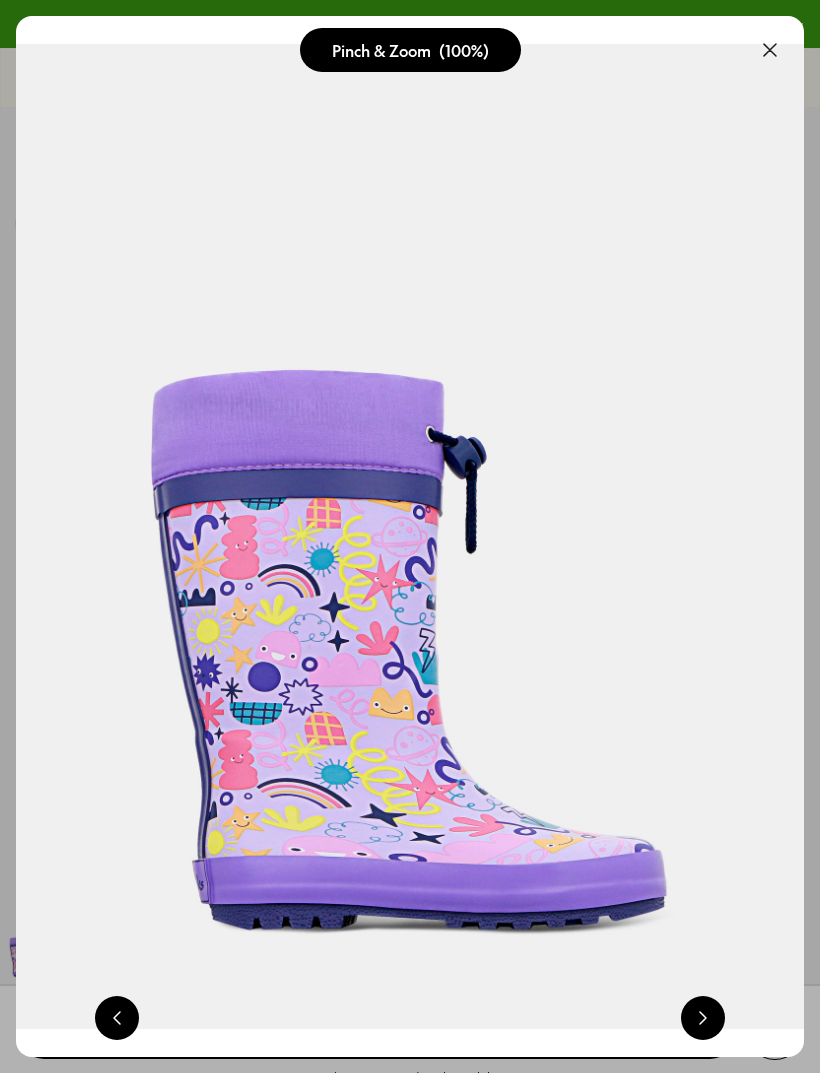 select on "*" 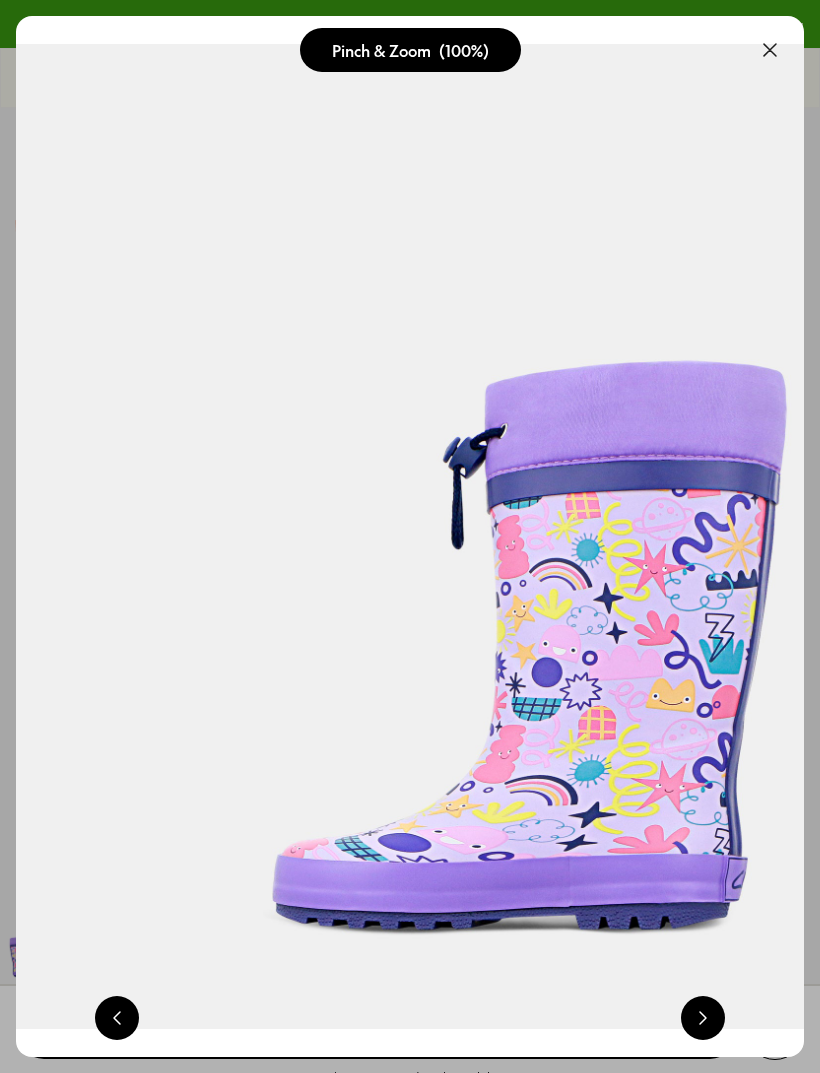 scroll, scrollTop: 0, scrollLeft: 1576, axis: horizontal 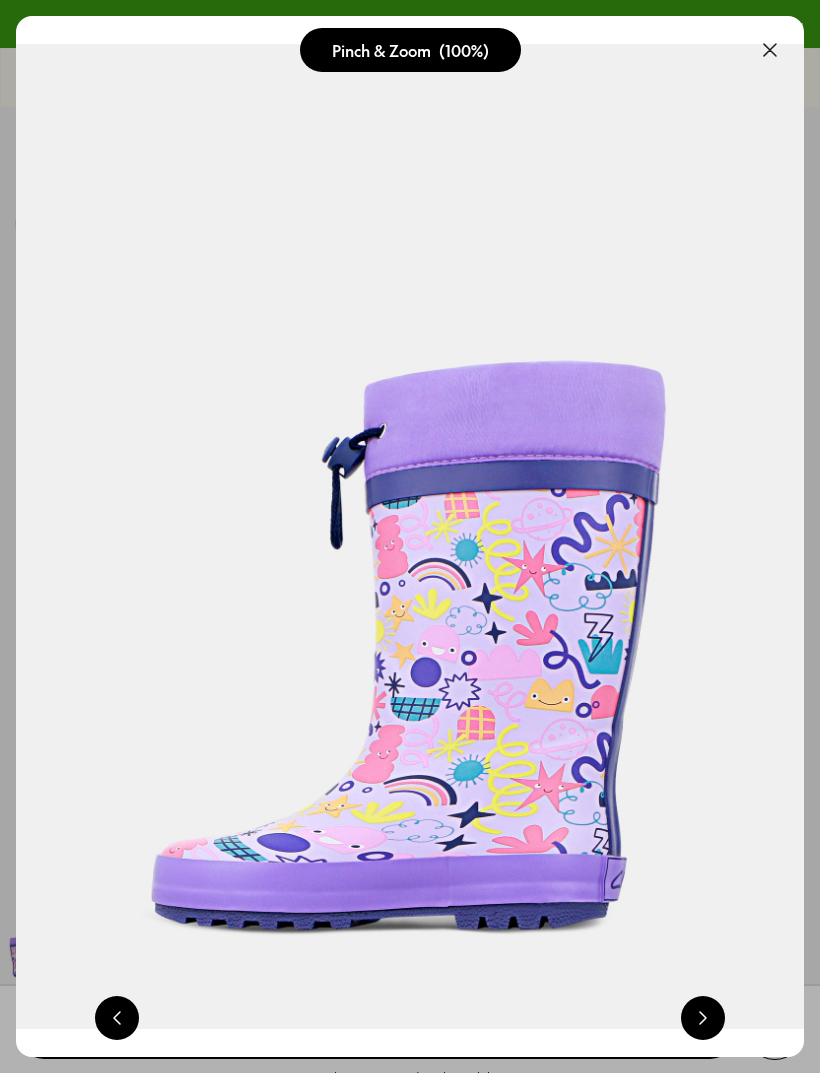 click at bounding box center (703, 1018) 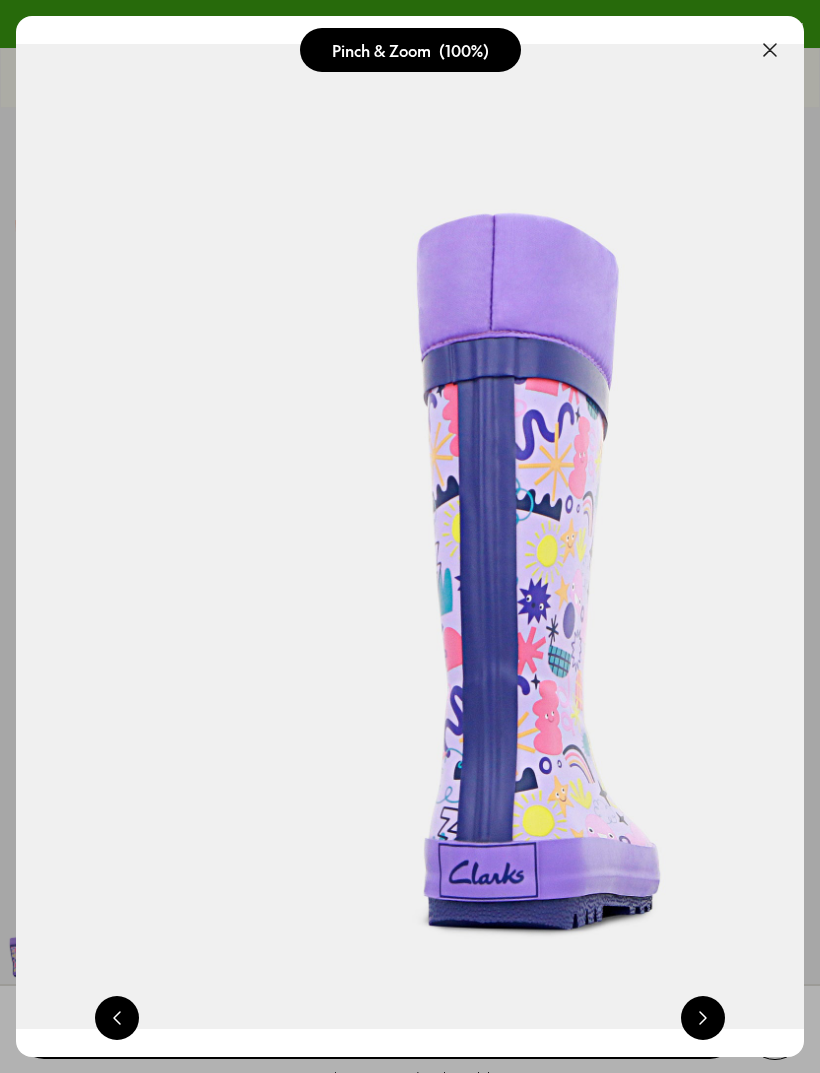 scroll, scrollTop: 0, scrollLeft: 2364, axis: horizontal 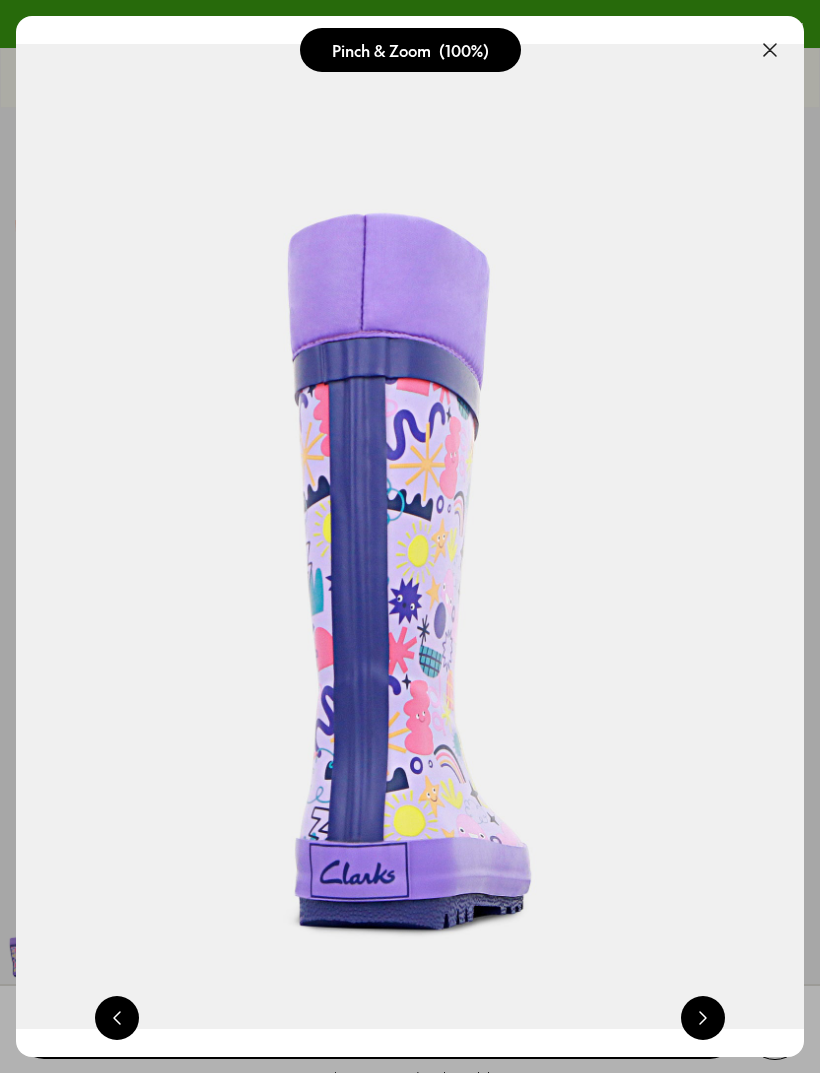click at bounding box center [703, 1018] 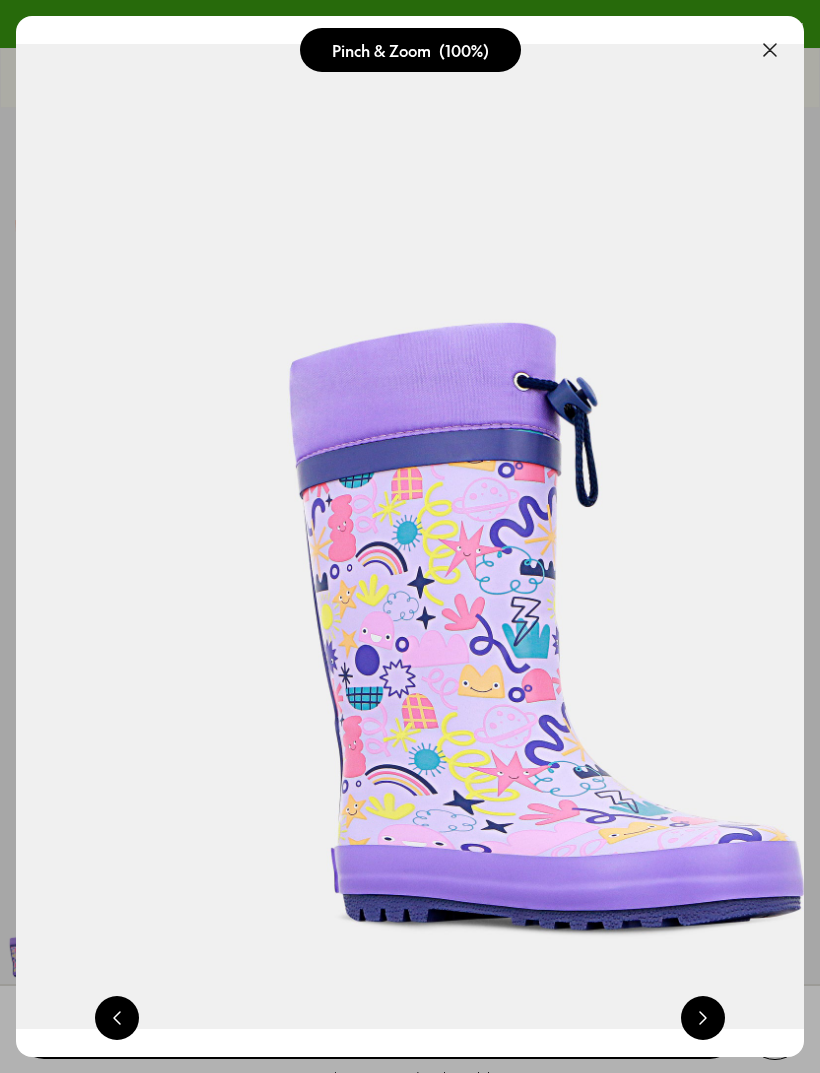 scroll, scrollTop: 0, scrollLeft: 3152, axis: horizontal 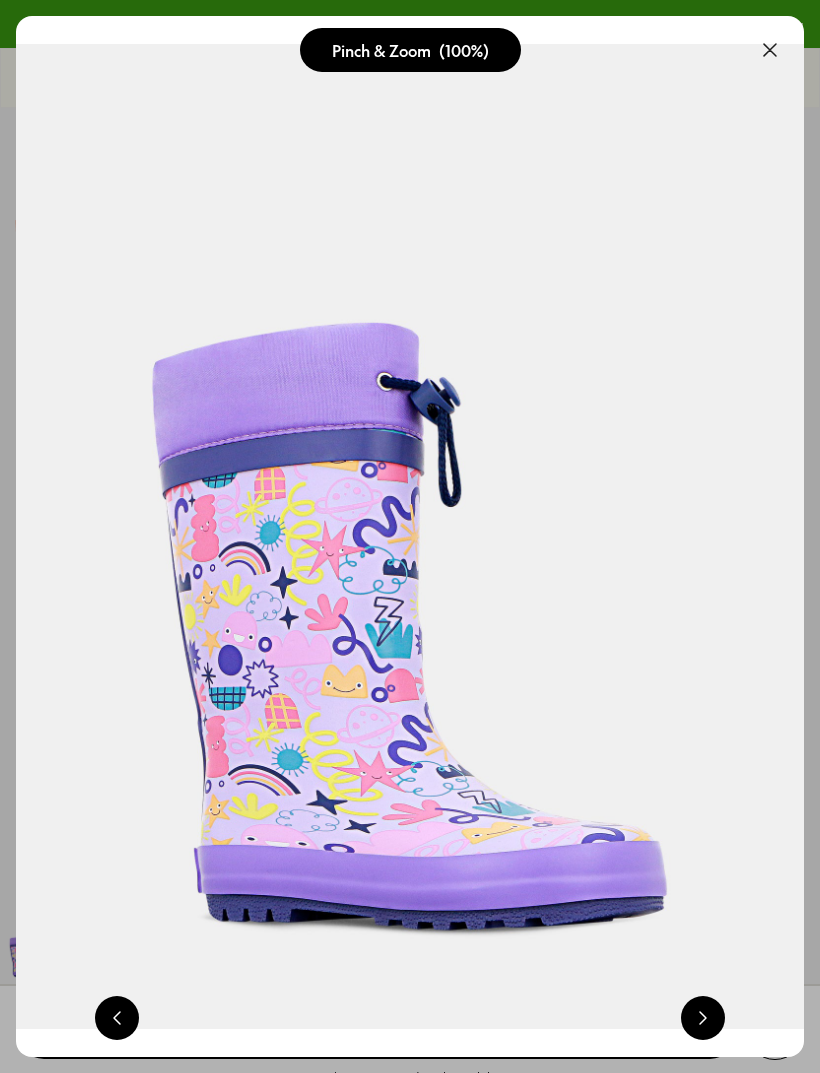 click at bounding box center (703, 1018) 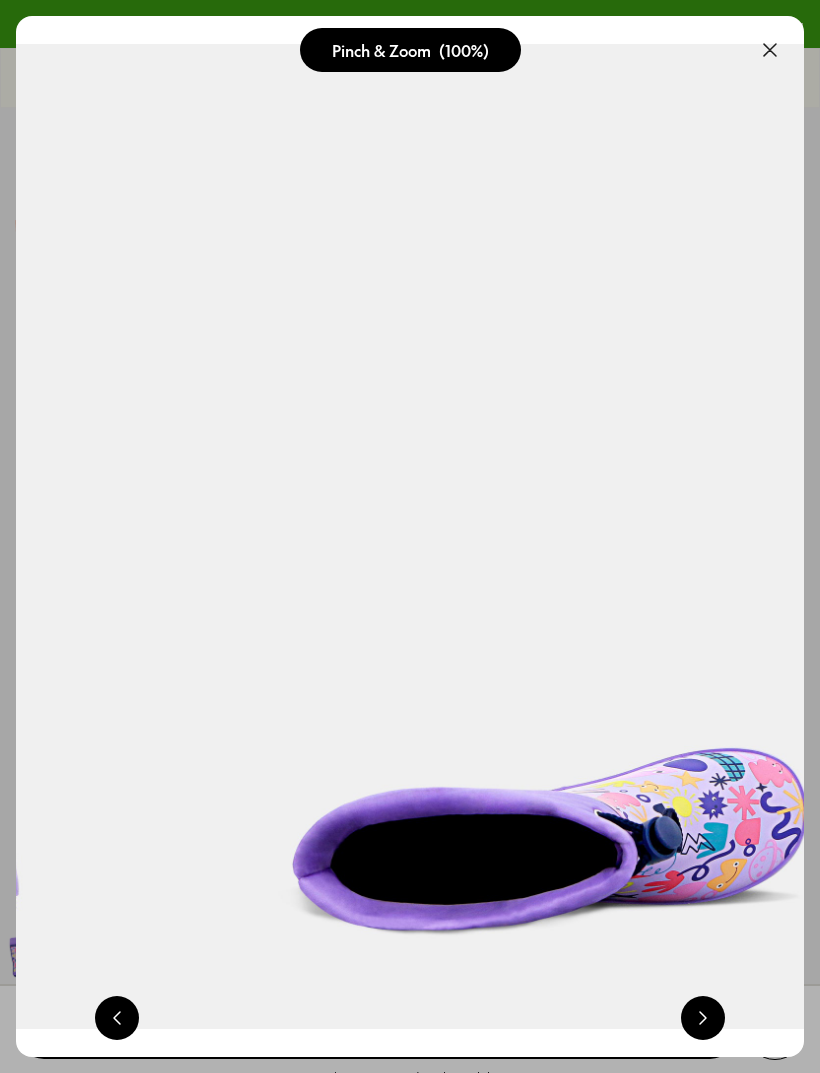 scroll, scrollTop: 0, scrollLeft: 3940, axis: horizontal 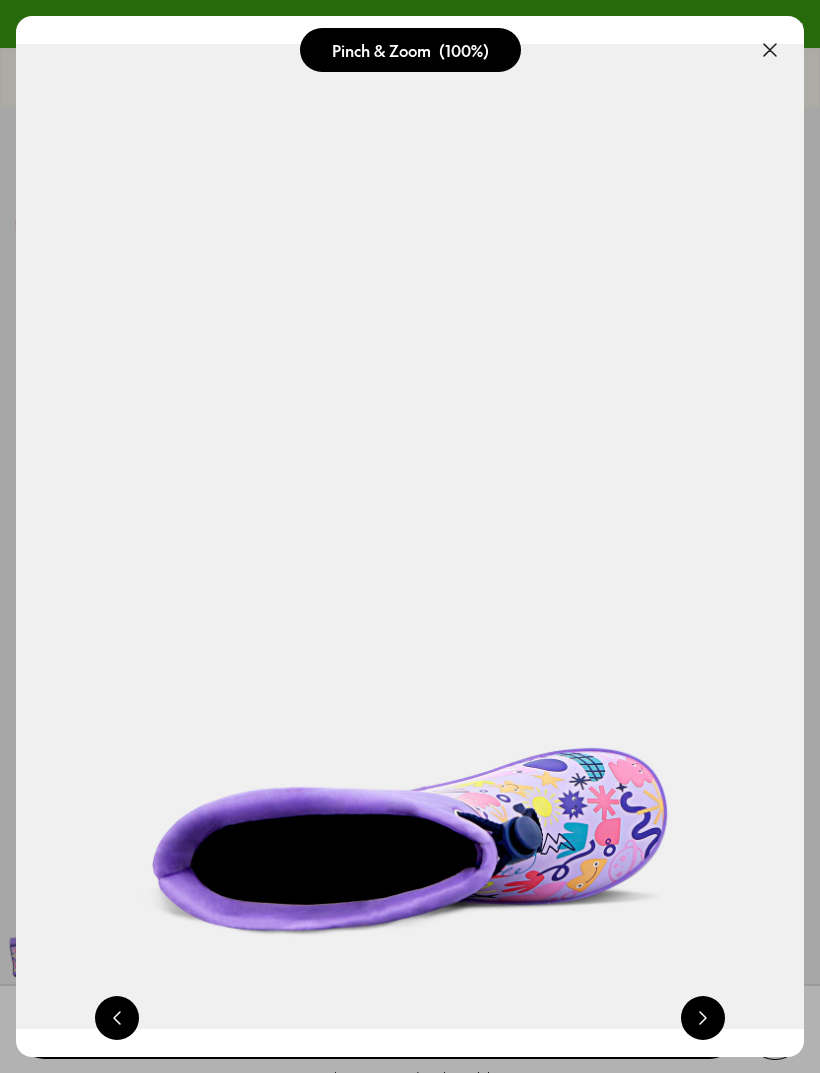 click at bounding box center [703, 1018] 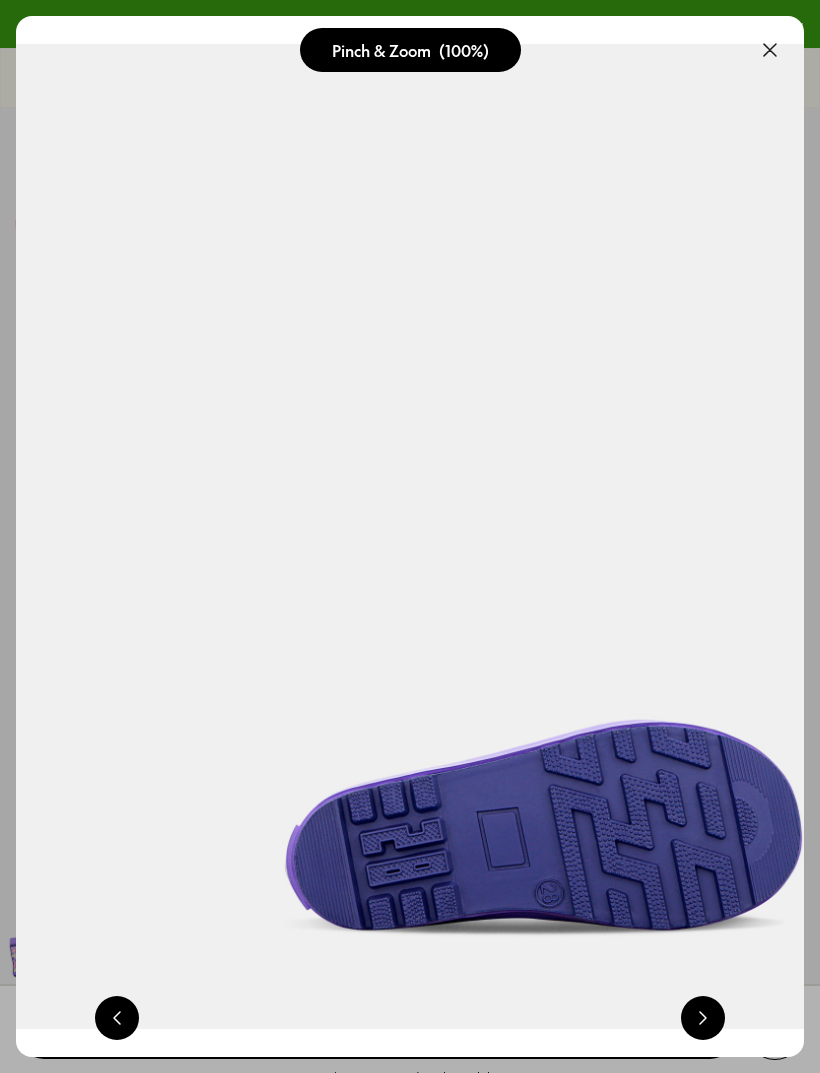 scroll, scrollTop: 0, scrollLeft: 4728, axis: horizontal 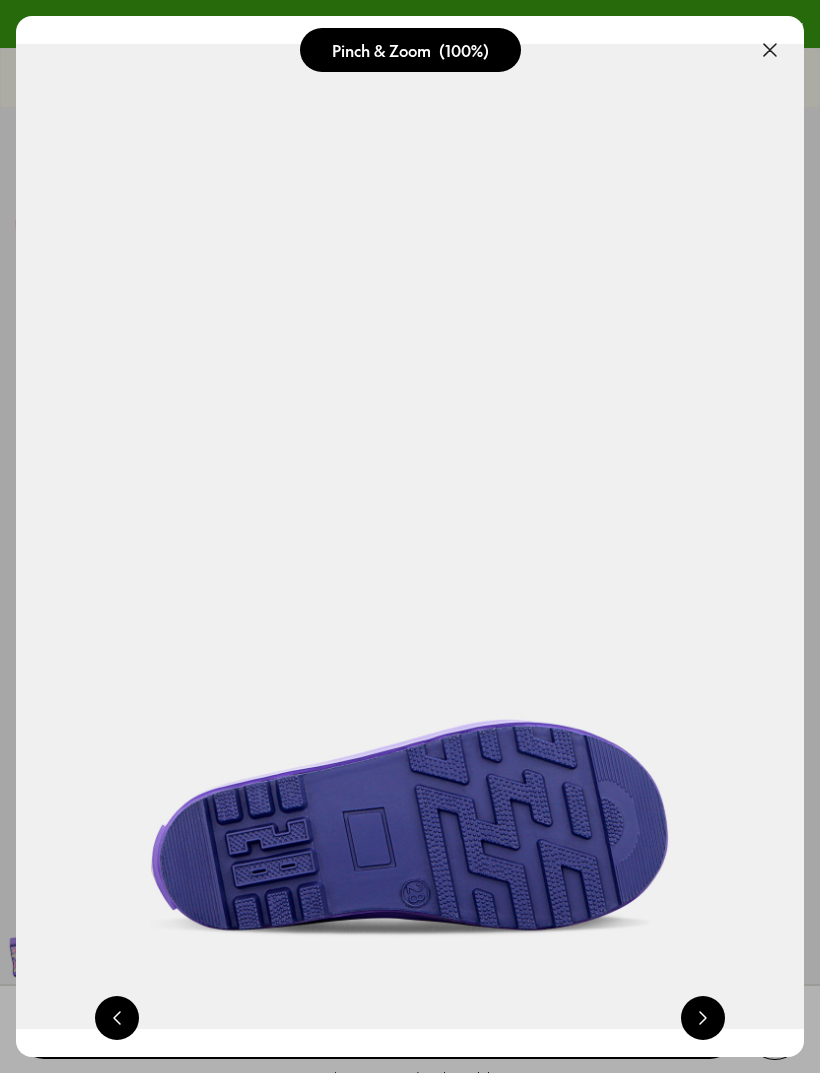 click at bounding box center (703, 1018) 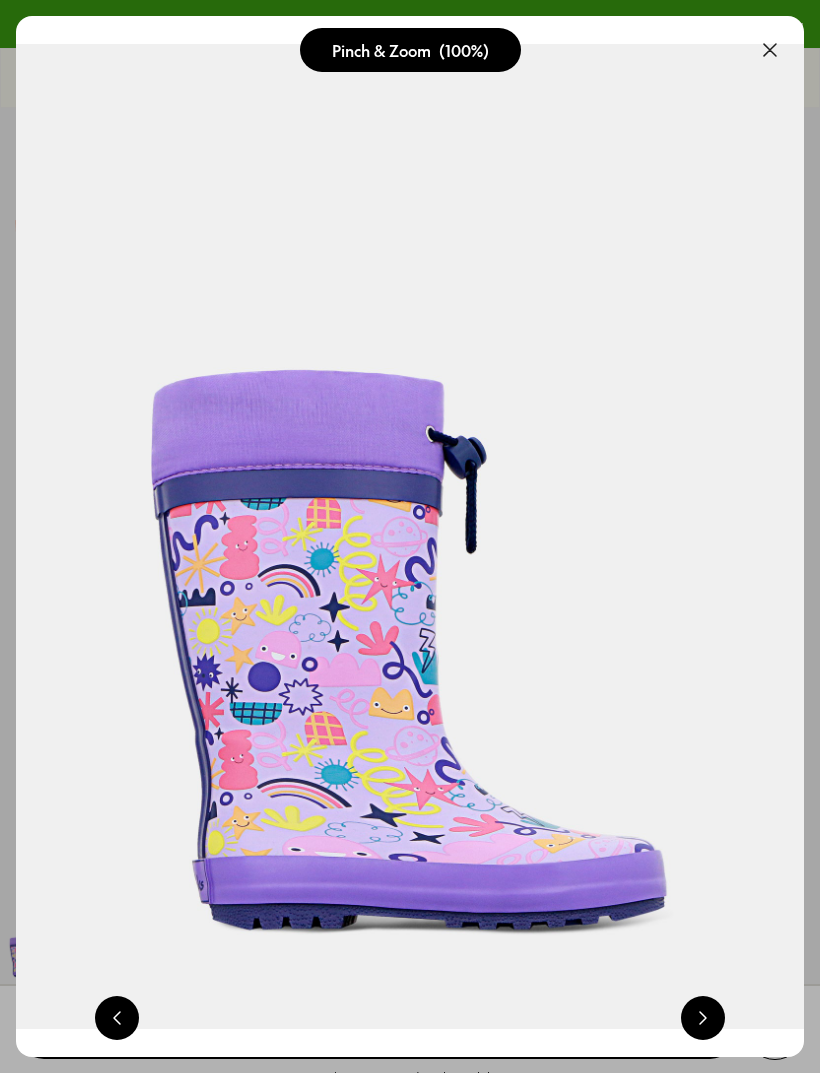 click at bounding box center (703, 1018) 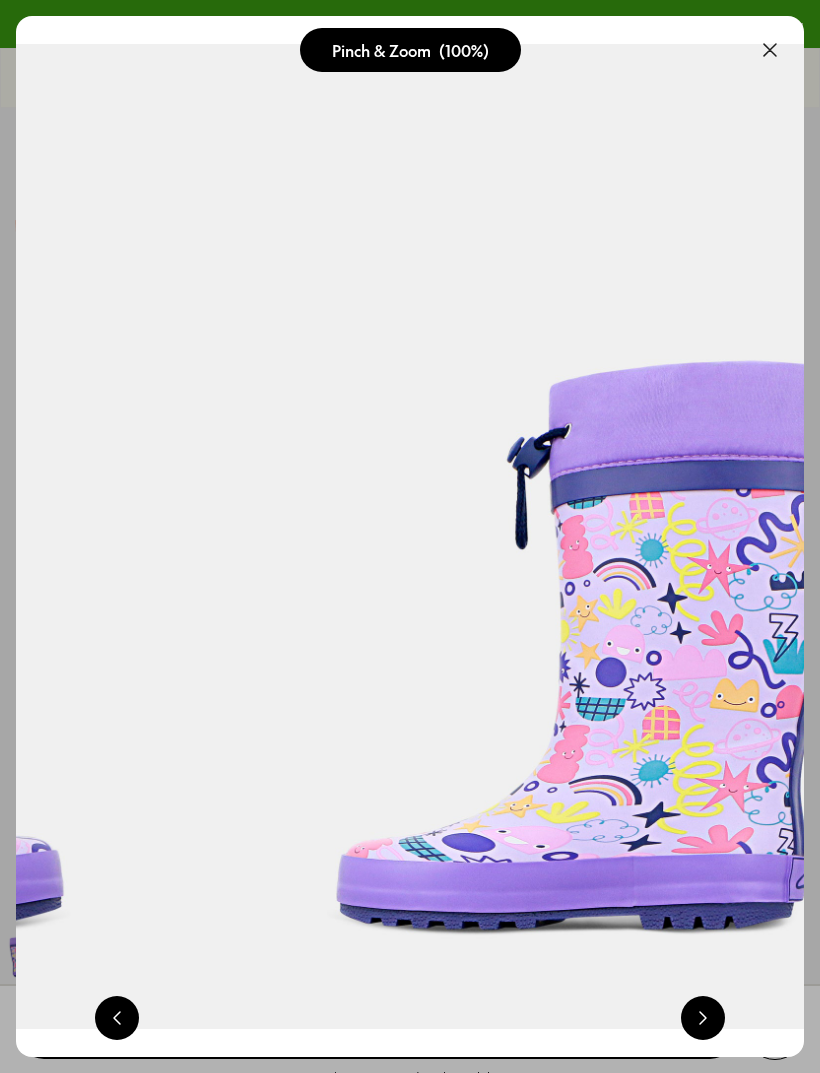 scroll, scrollTop: 0, scrollLeft: 1576, axis: horizontal 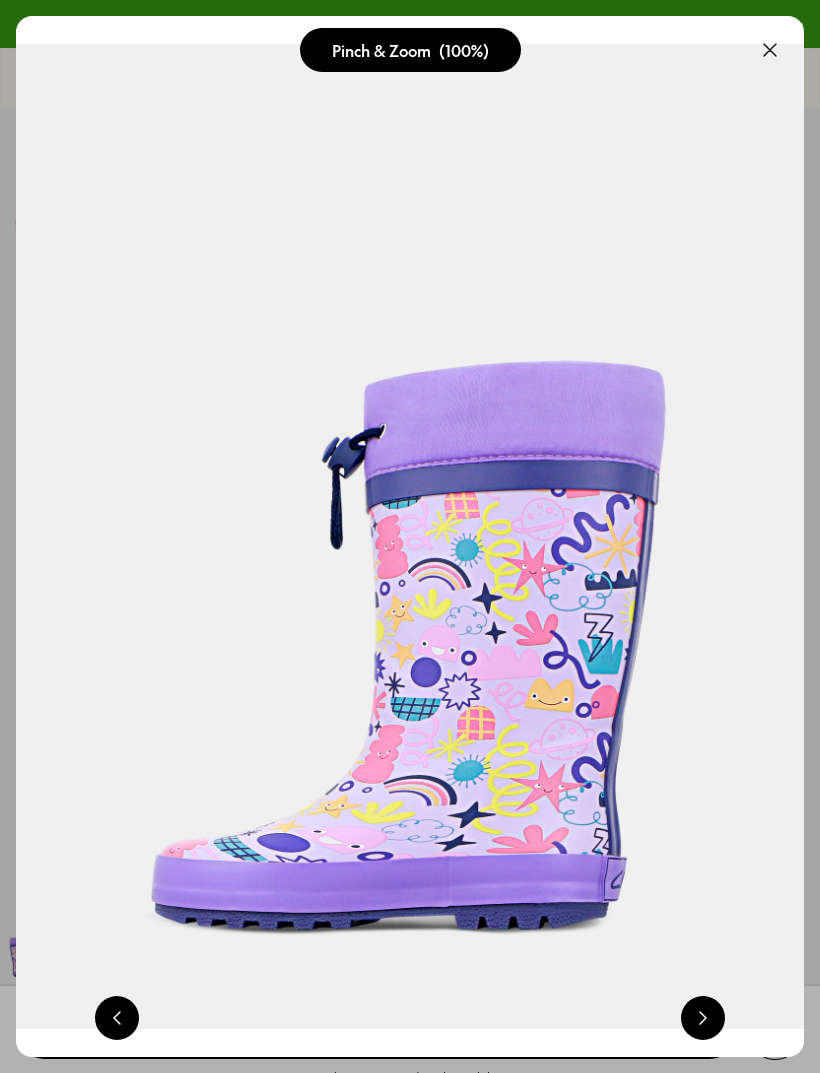 click at bounding box center (770, 50) 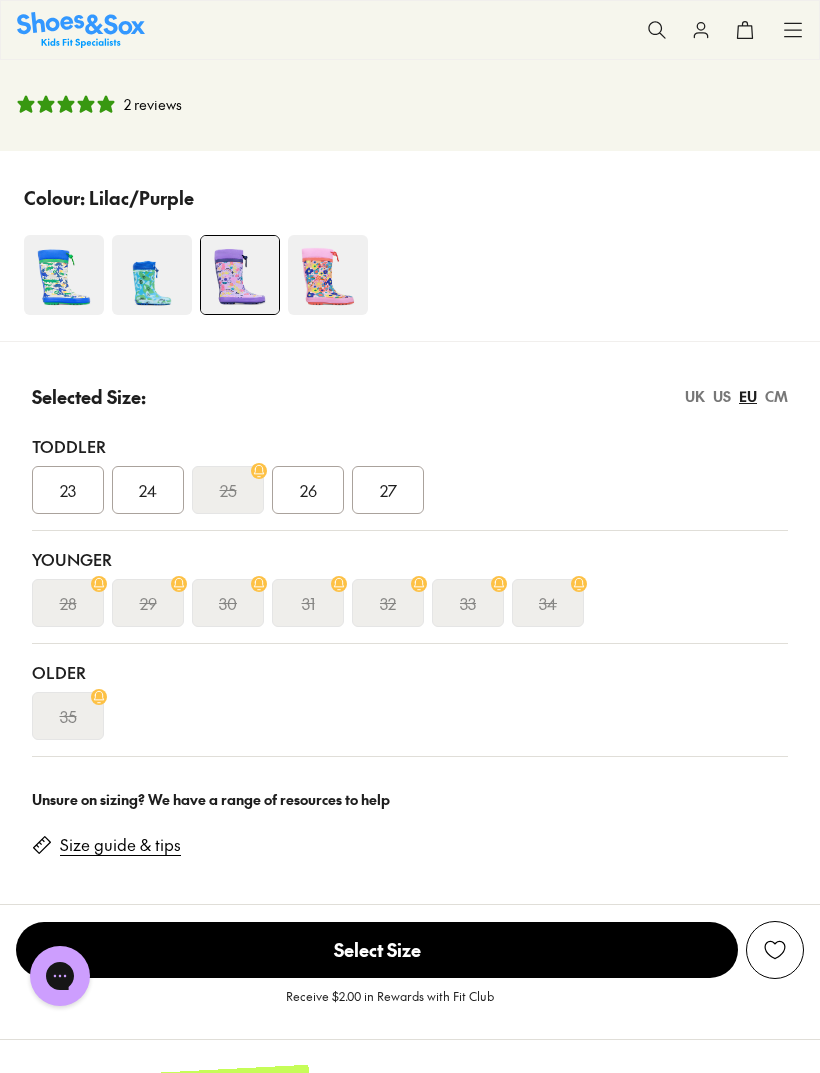 scroll, scrollTop: 0, scrollLeft: 0, axis: both 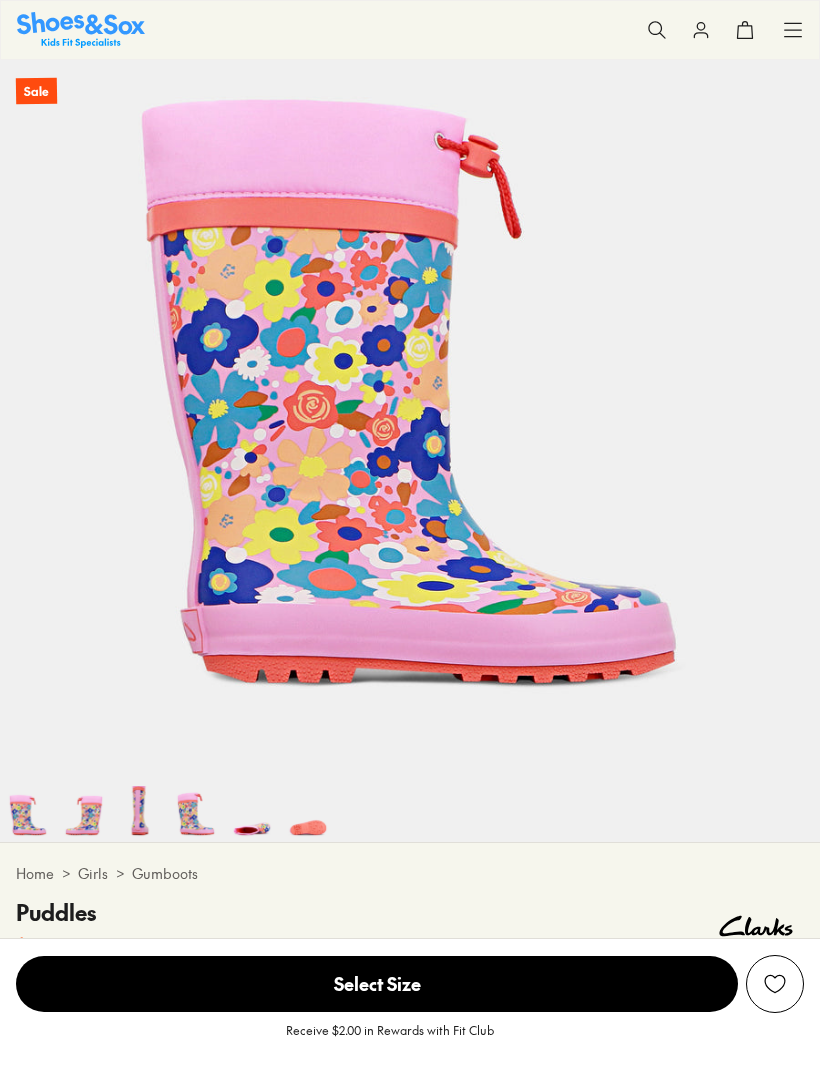 select on "*" 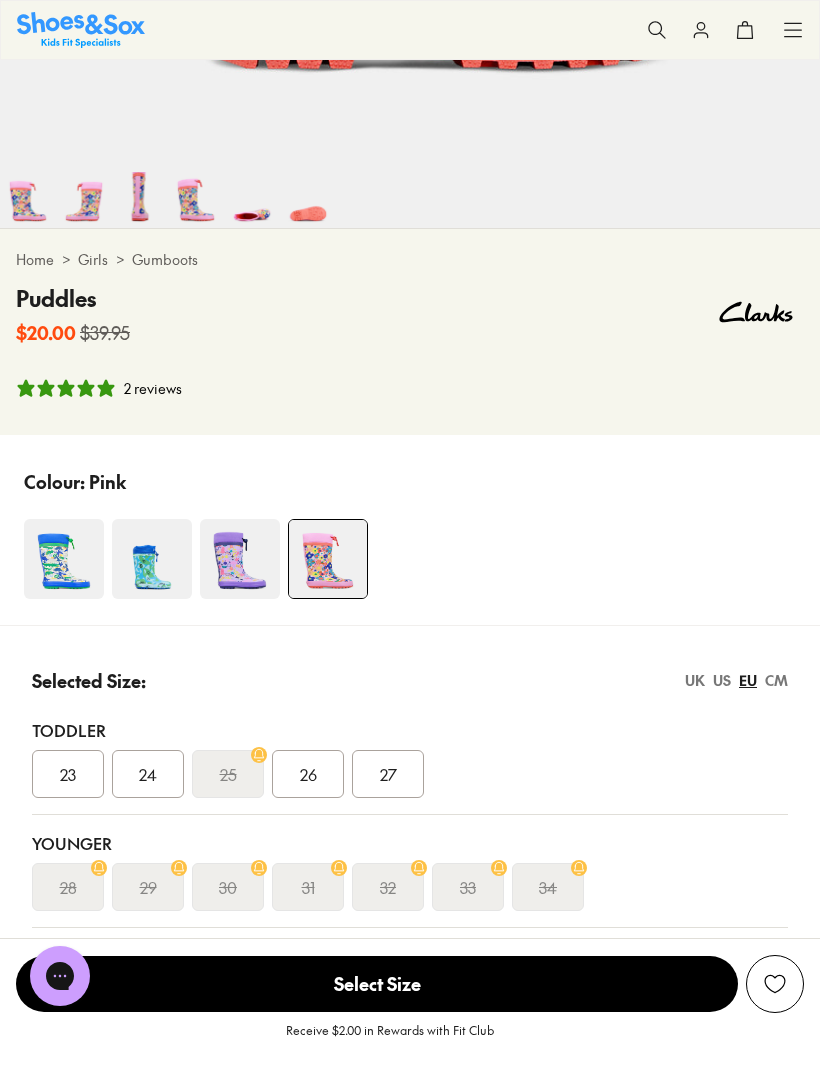 scroll, scrollTop: 876, scrollLeft: 0, axis: vertical 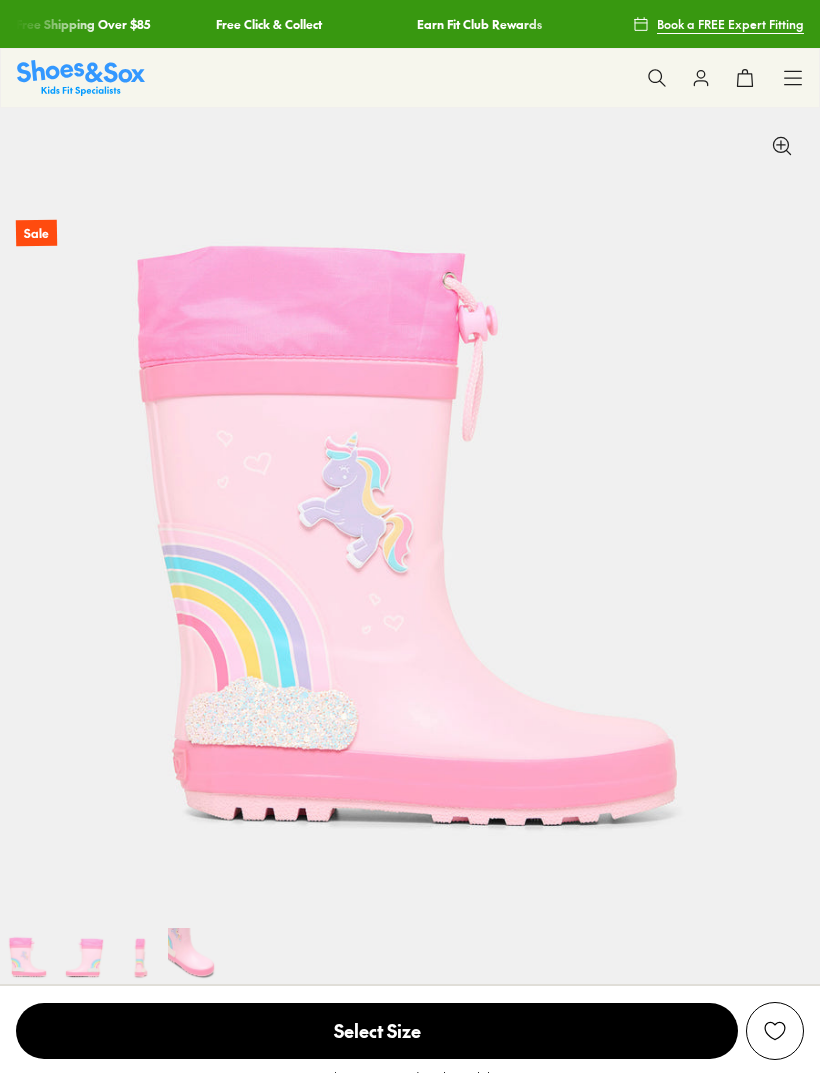 select on "*" 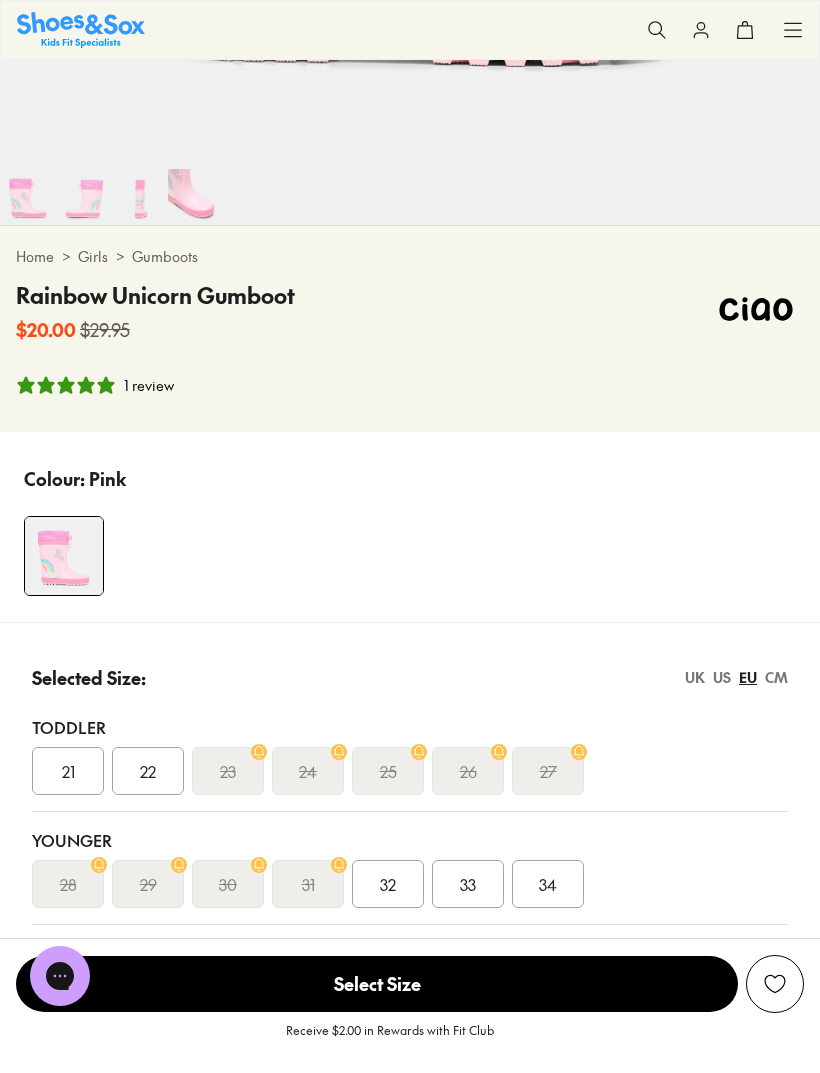 scroll, scrollTop: 794, scrollLeft: 0, axis: vertical 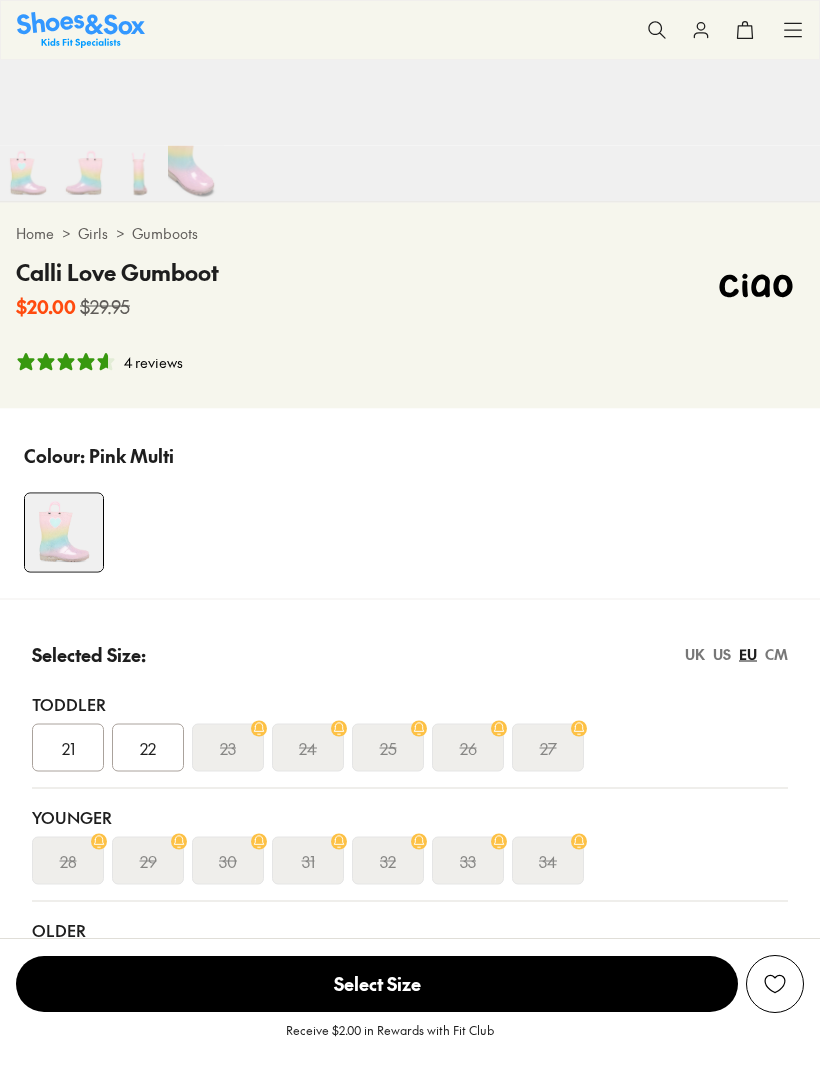 select on "*" 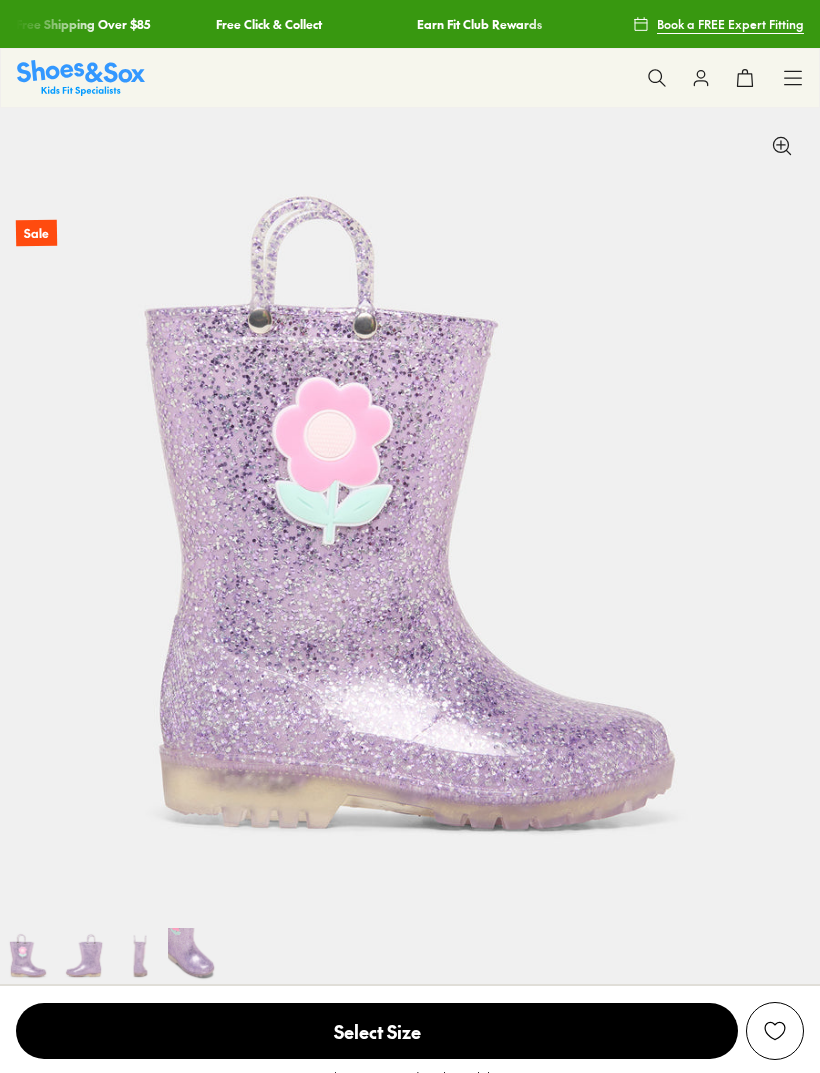 scroll, scrollTop: 53, scrollLeft: 0, axis: vertical 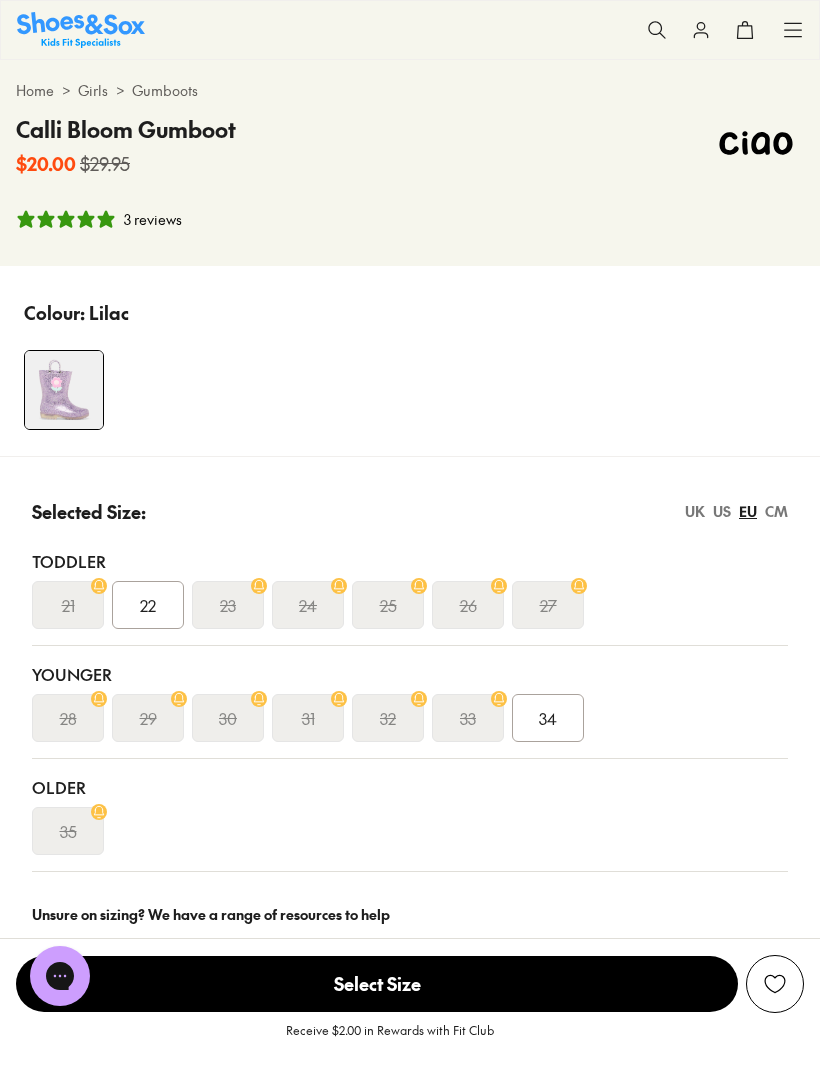 select on "*" 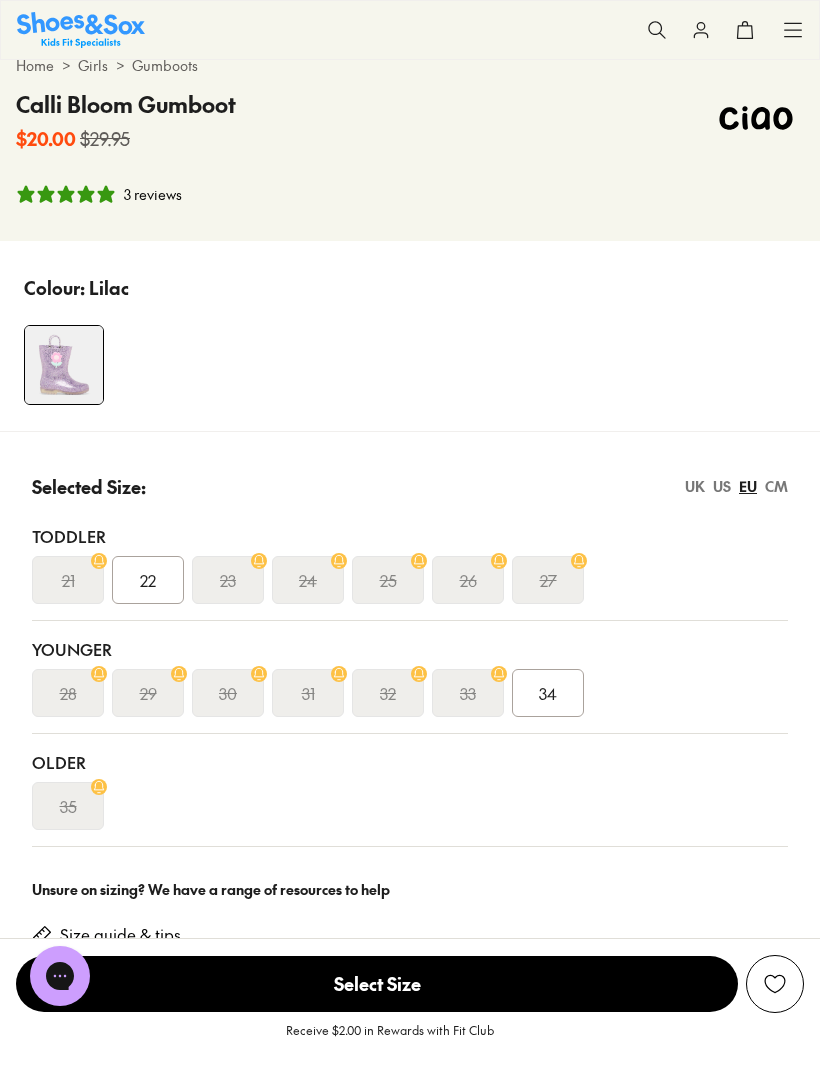 scroll, scrollTop: 0, scrollLeft: 0, axis: both 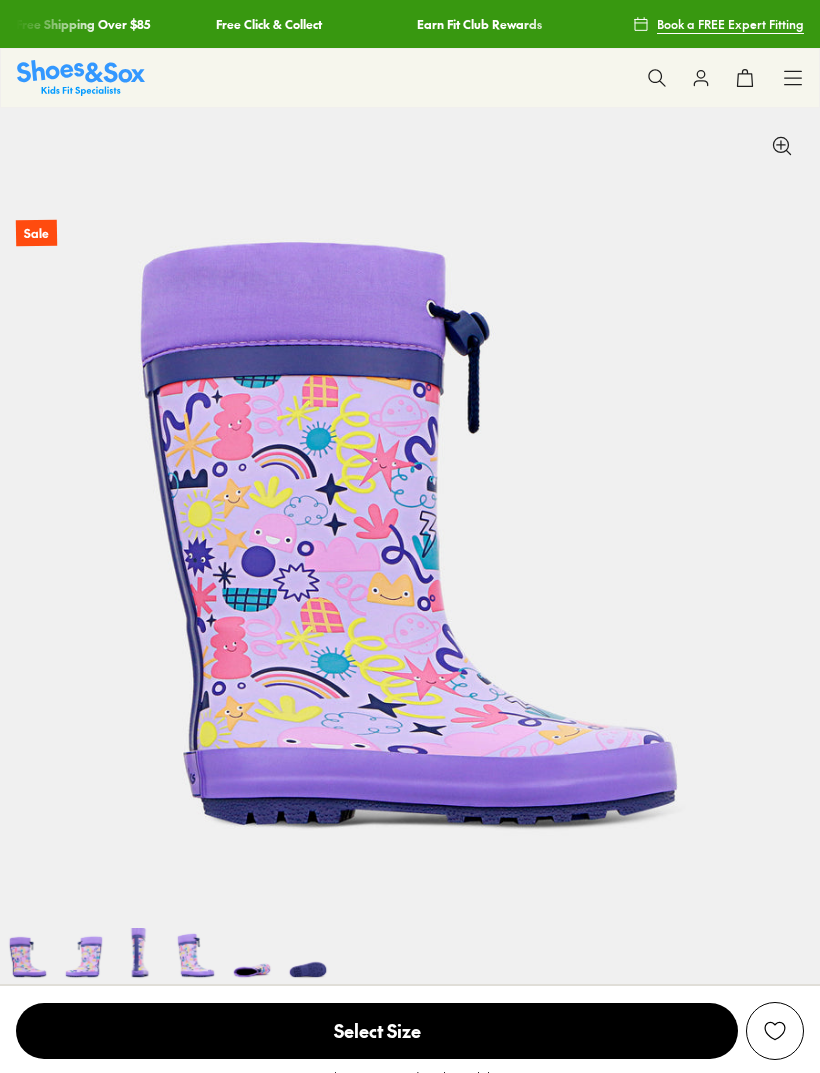 select on "*" 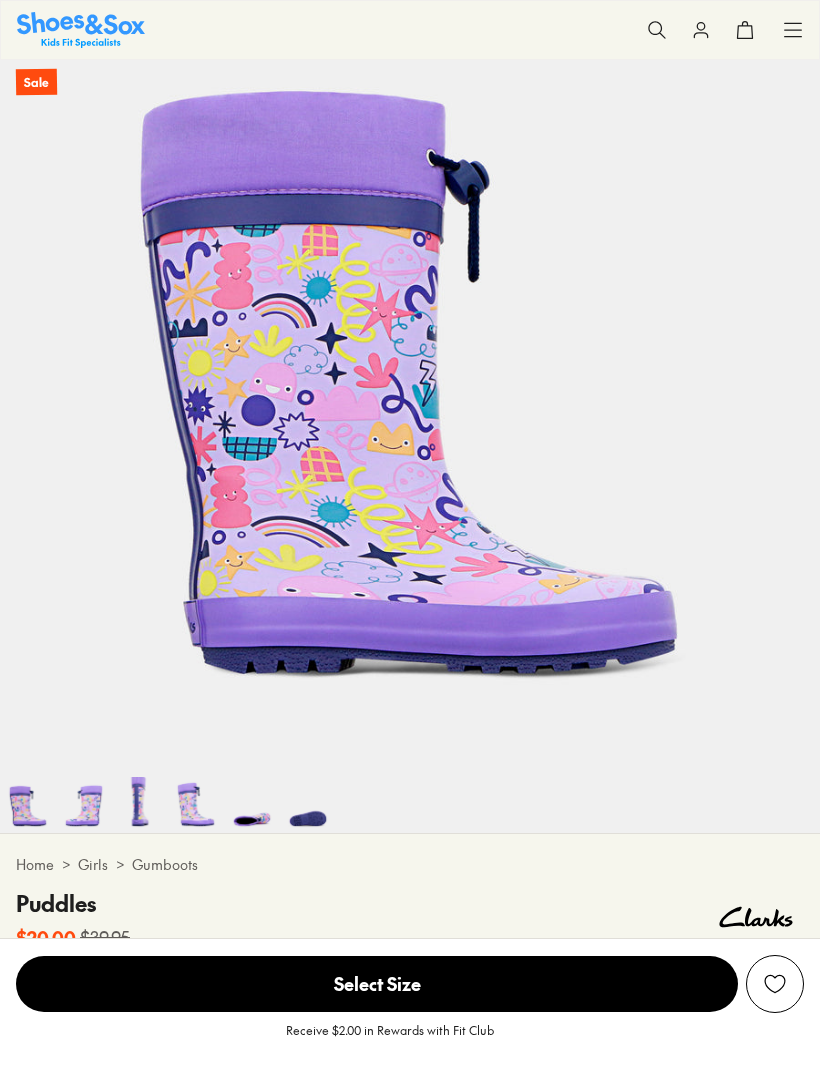 scroll, scrollTop: 229, scrollLeft: 0, axis: vertical 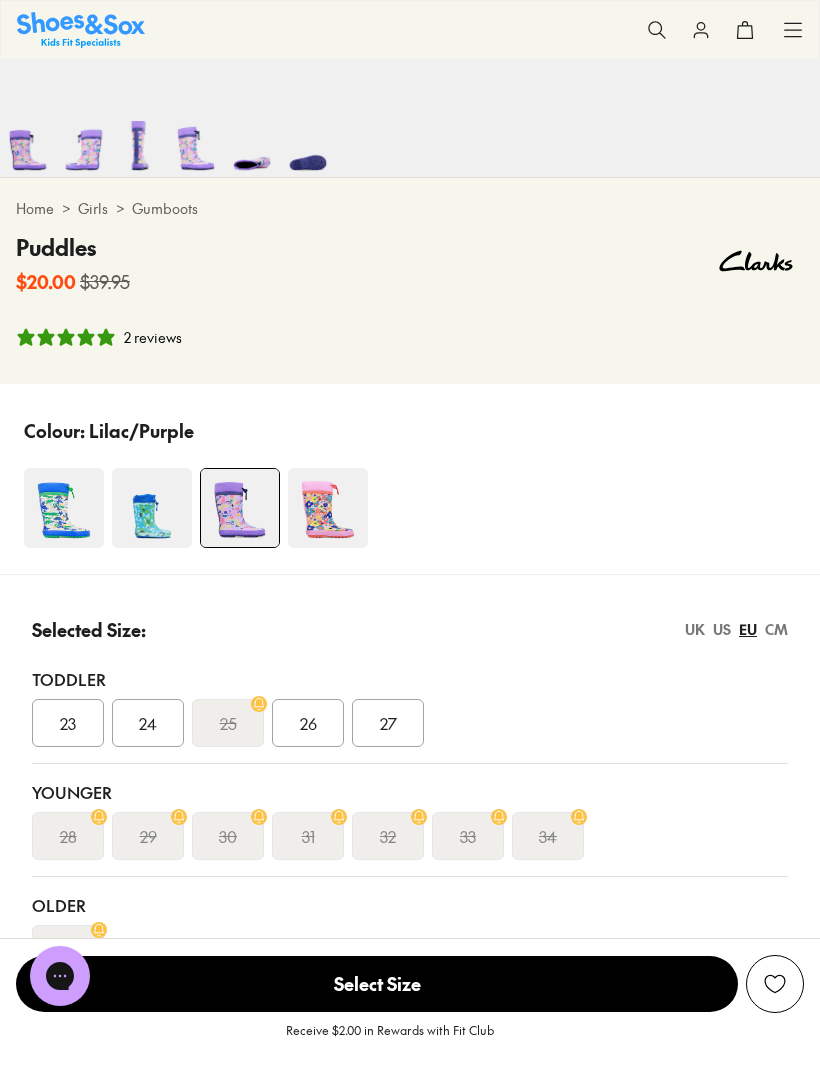 click at bounding box center (328, 508) 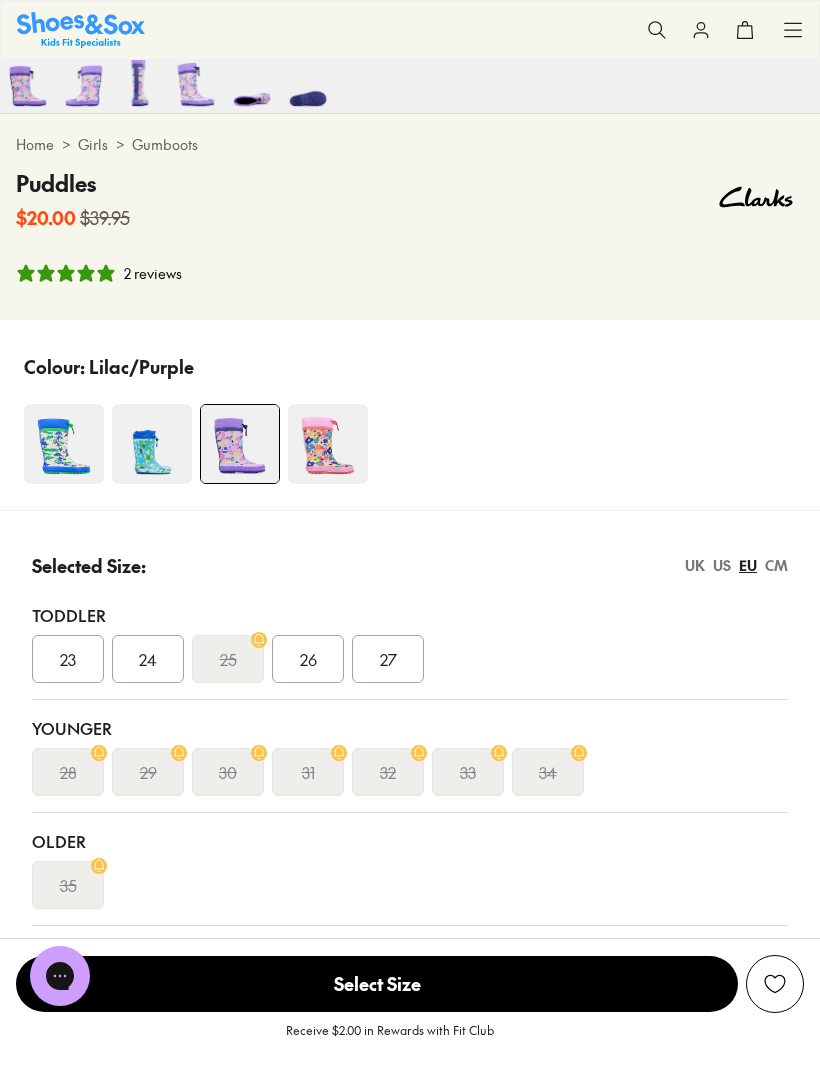 click at bounding box center (328, 444) 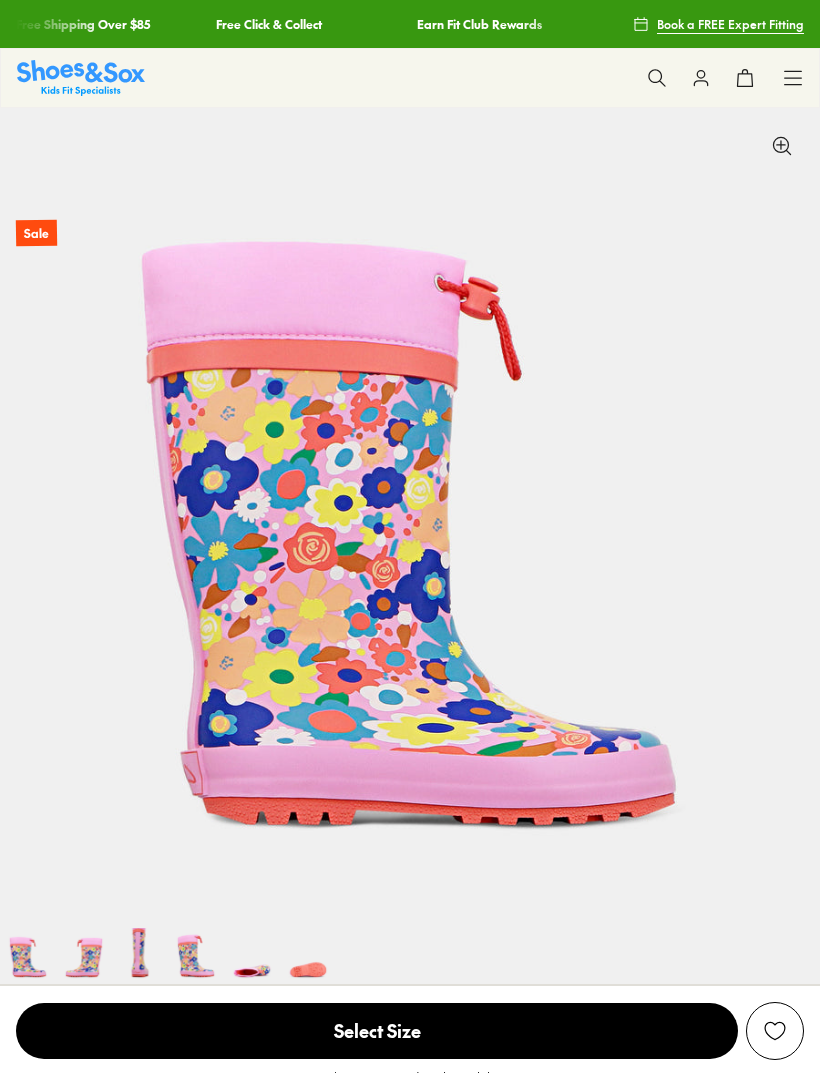 select on "*" 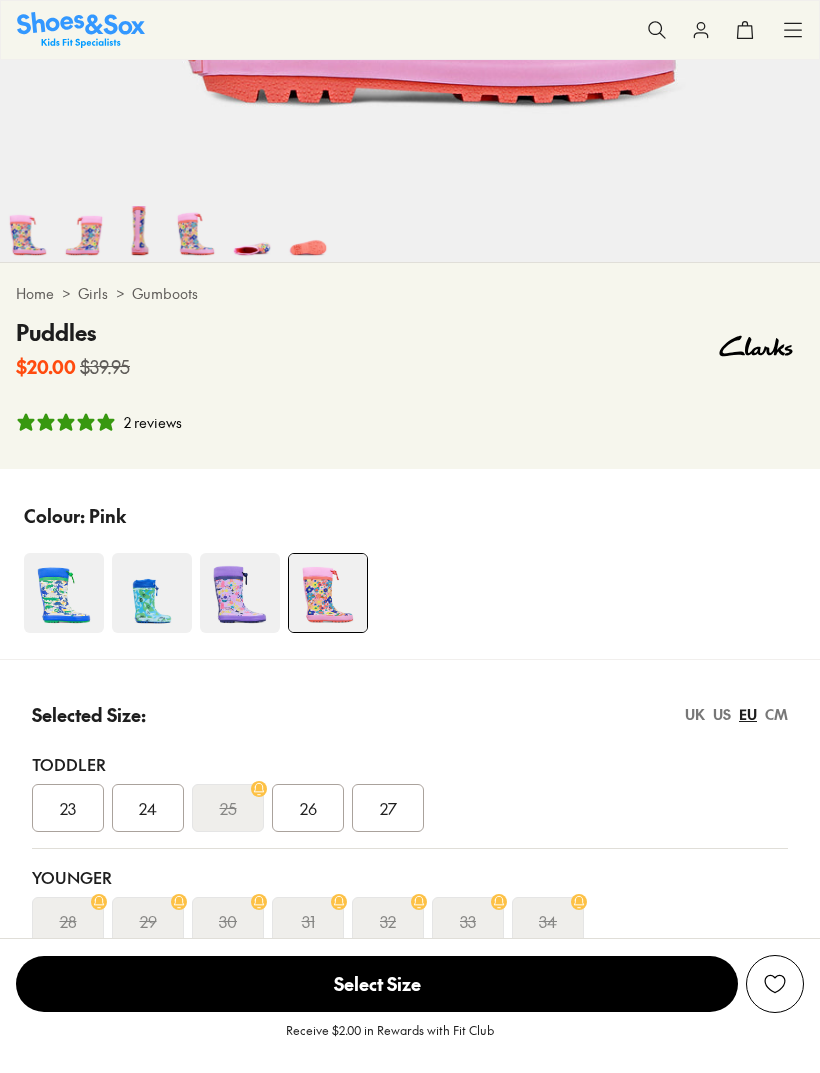 scroll, scrollTop: 0, scrollLeft: 0, axis: both 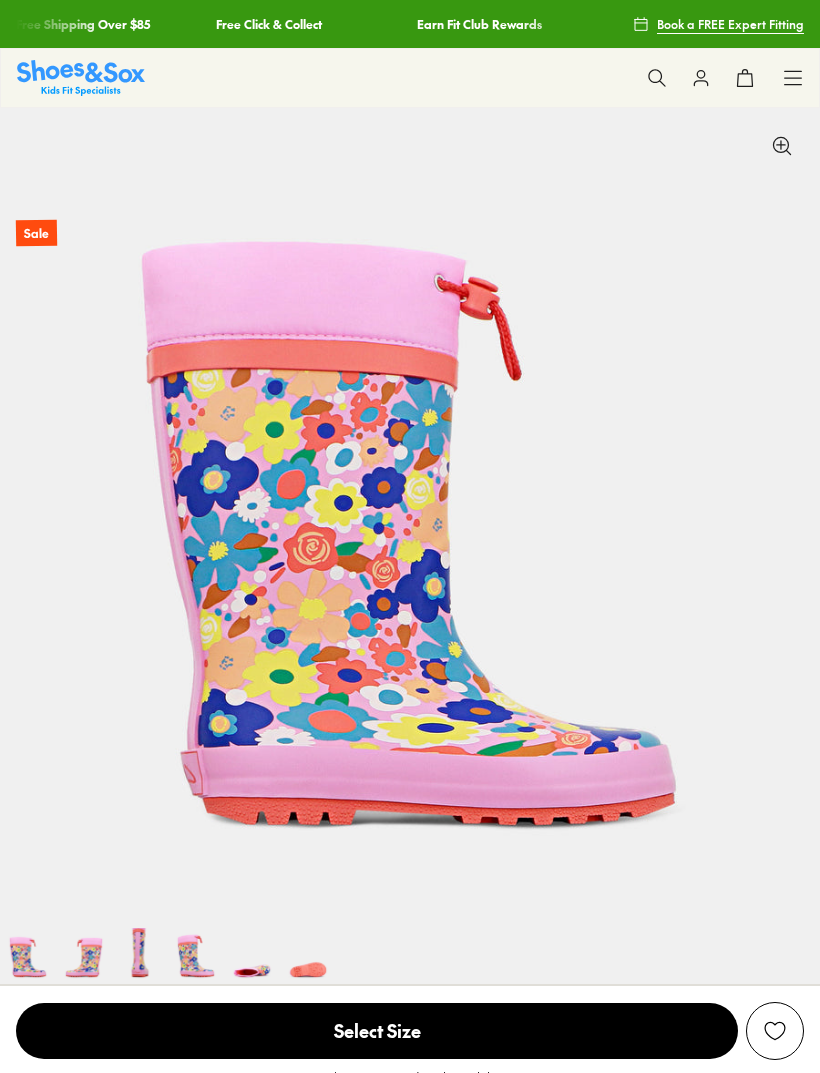 select on "*" 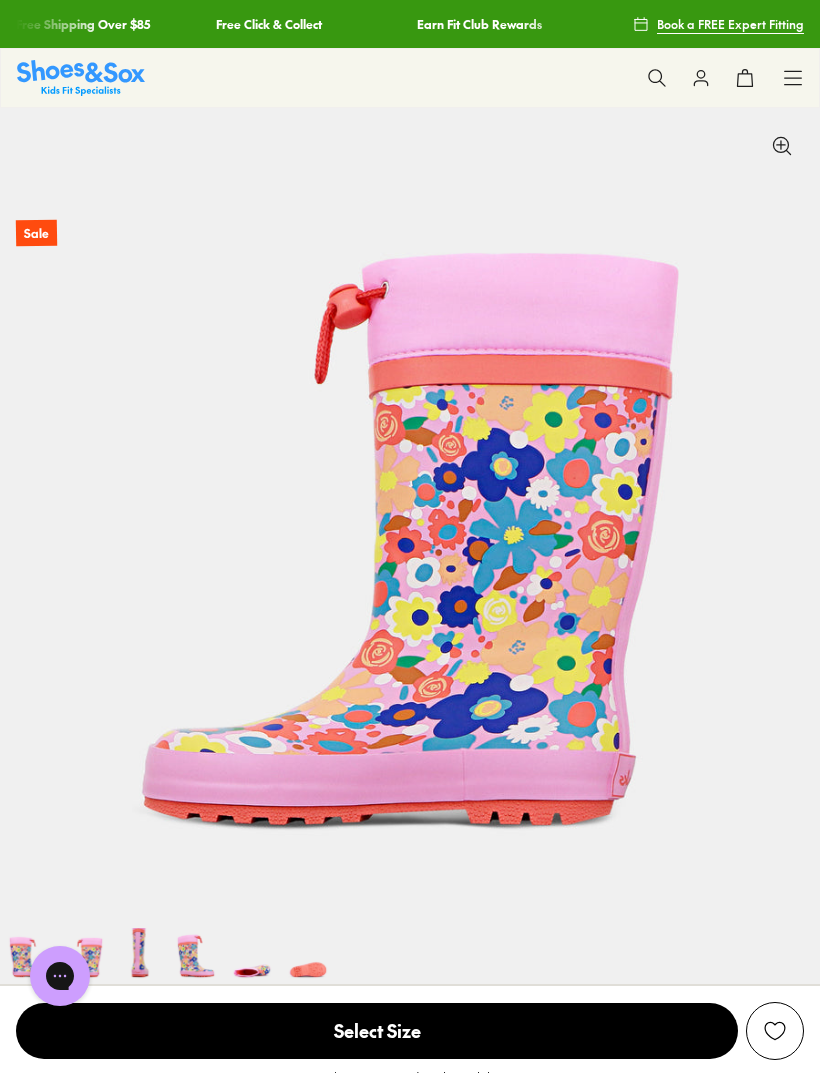 scroll, scrollTop: 0, scrollLeft: 820, axis: horizontal 